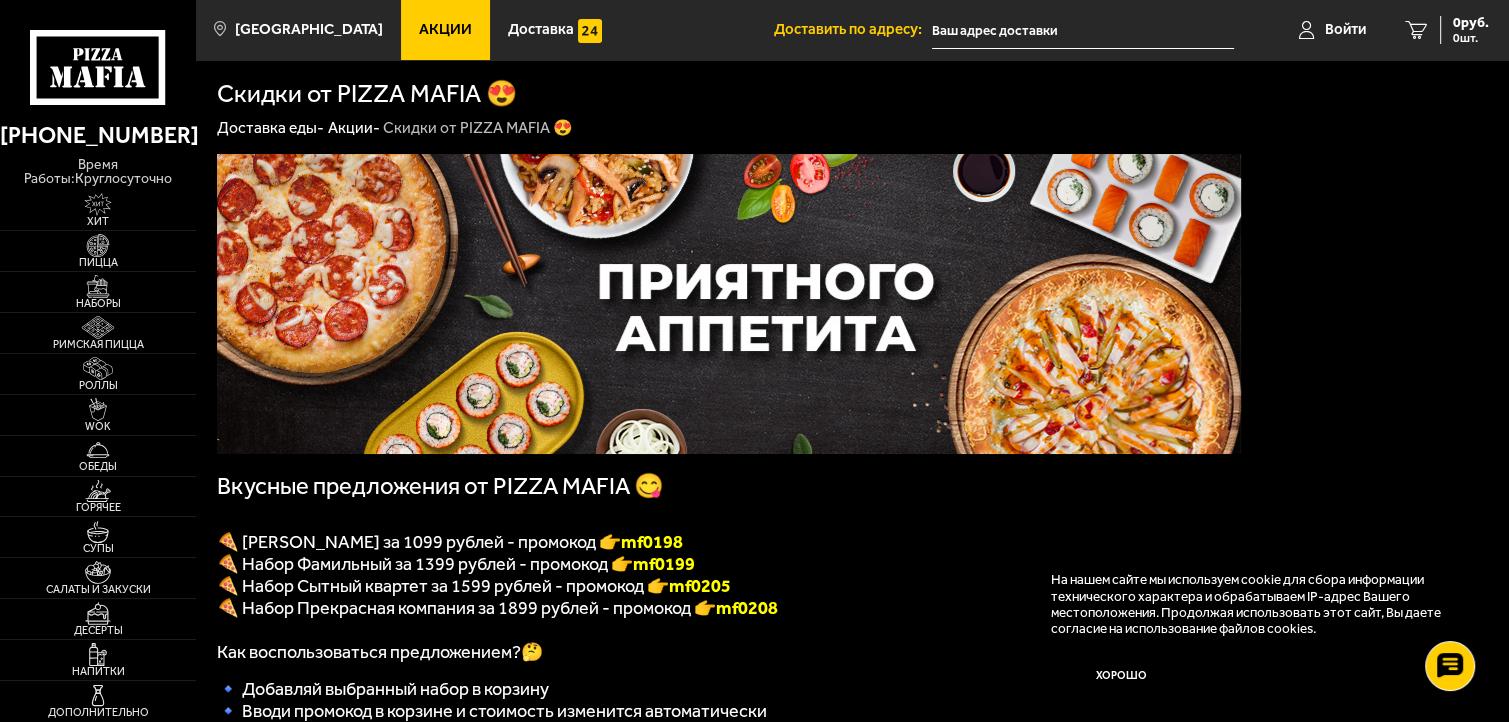 scroll, scrollTop: 100, scrollLeft: 0, axis: vertical 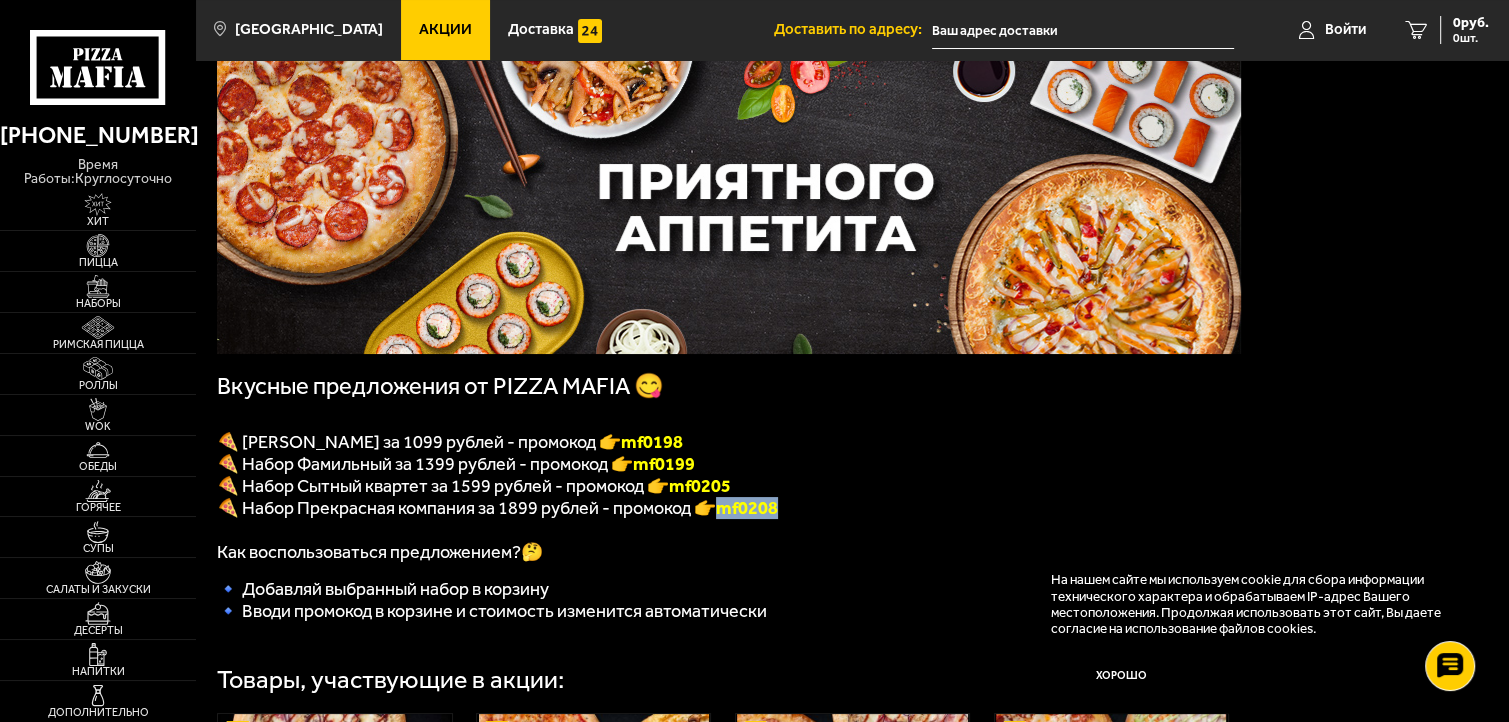 drag, startPoint x: 718, startPoint y: 524, endPoint x: 779, endPoint y: 529, distance: 61.204575 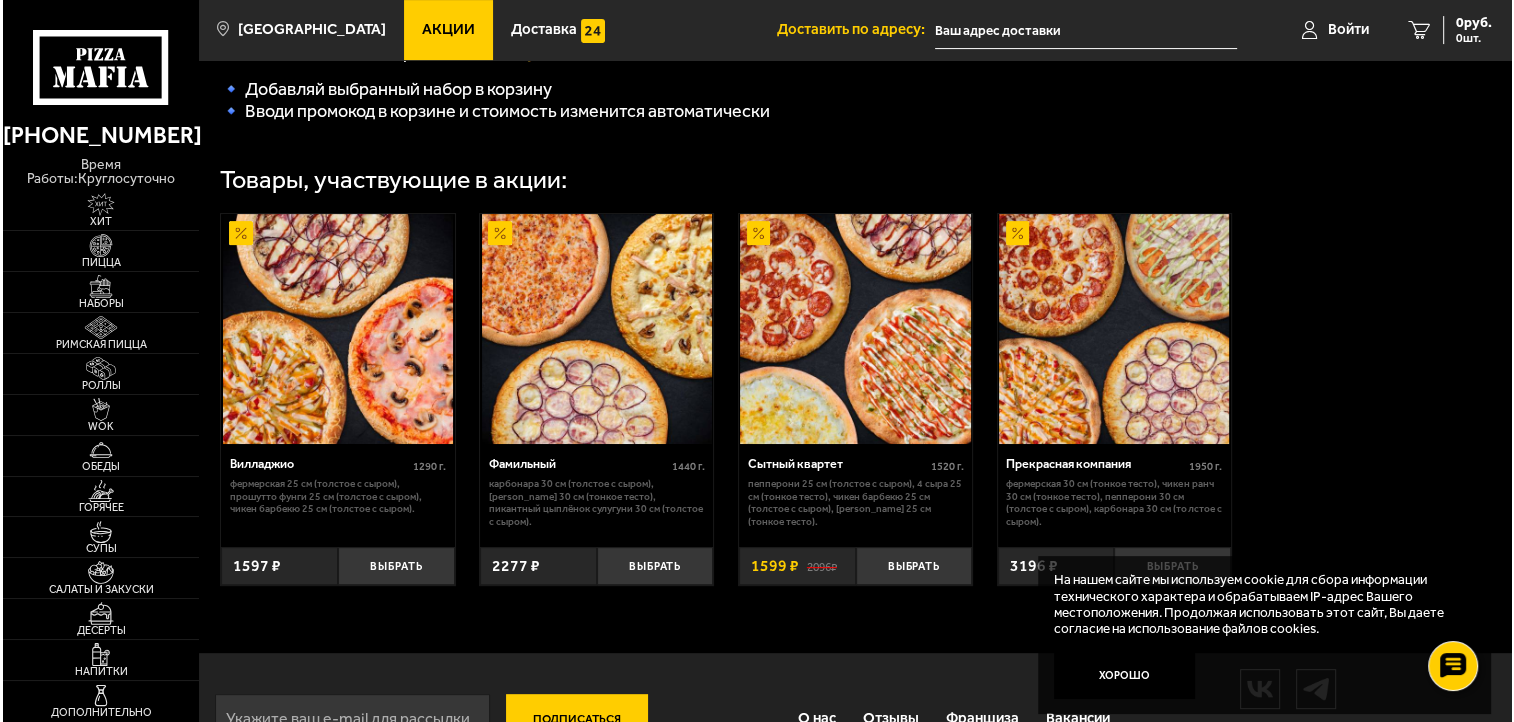 scroll, scrollTop: 697, scrollLeft: 0, axis: vertical 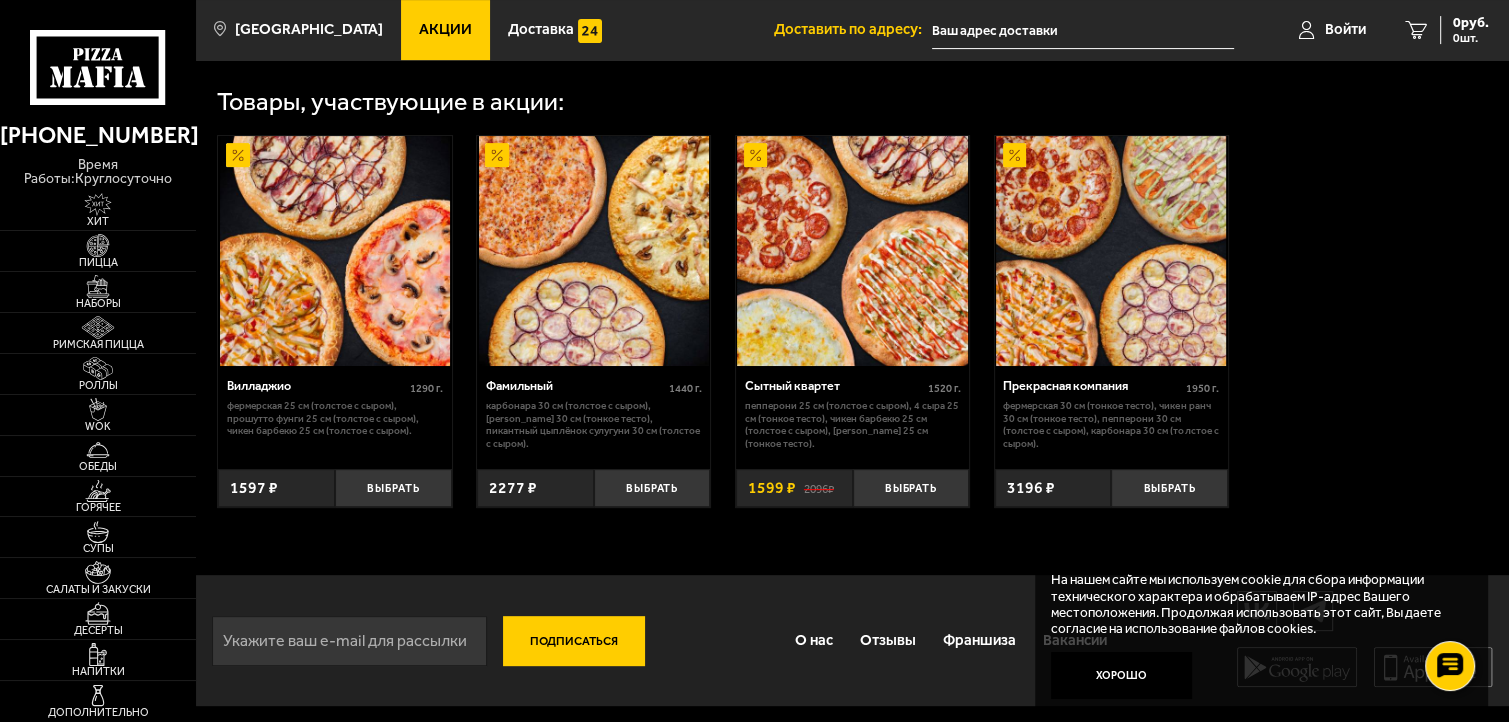 click at bounding box center (1111, 251) 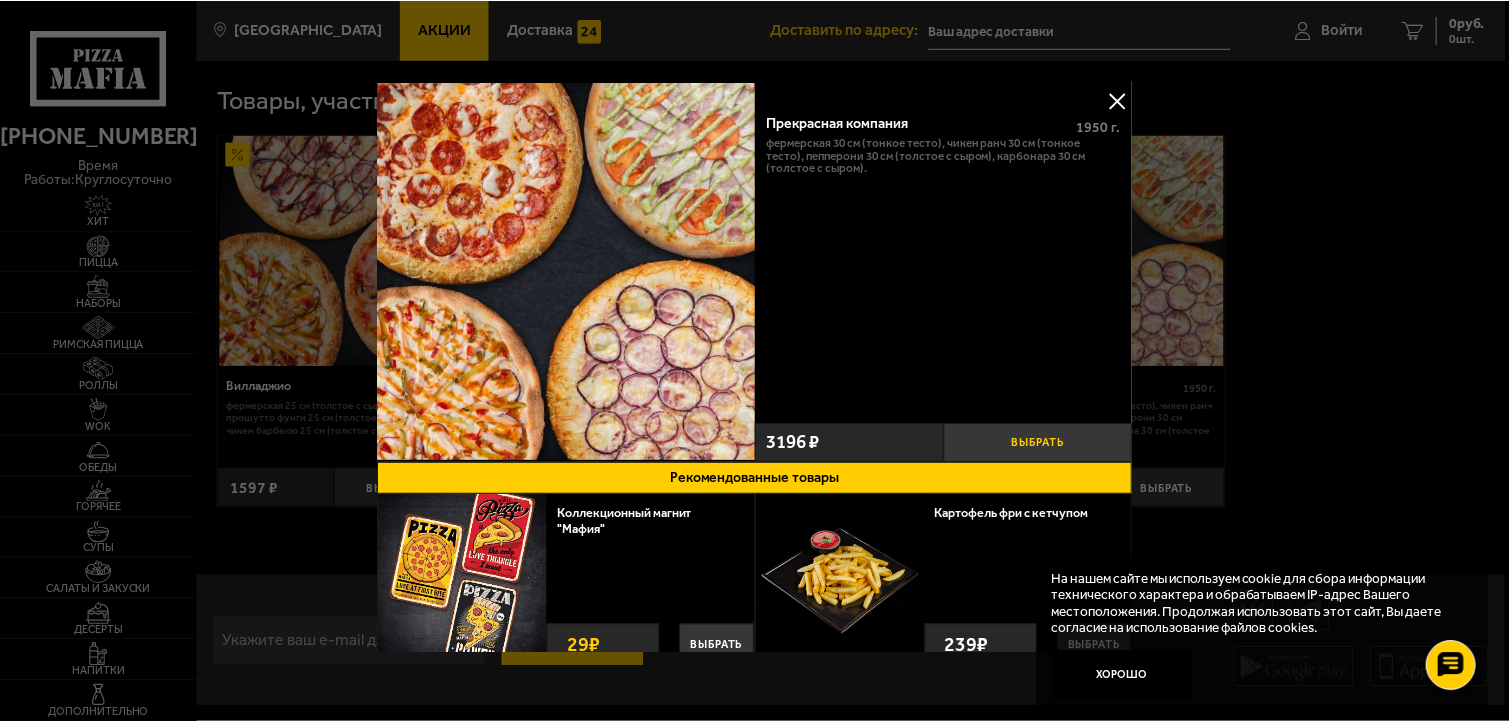 scroll, scrollTop: 39, scrollLeft: 0, axis: vertical 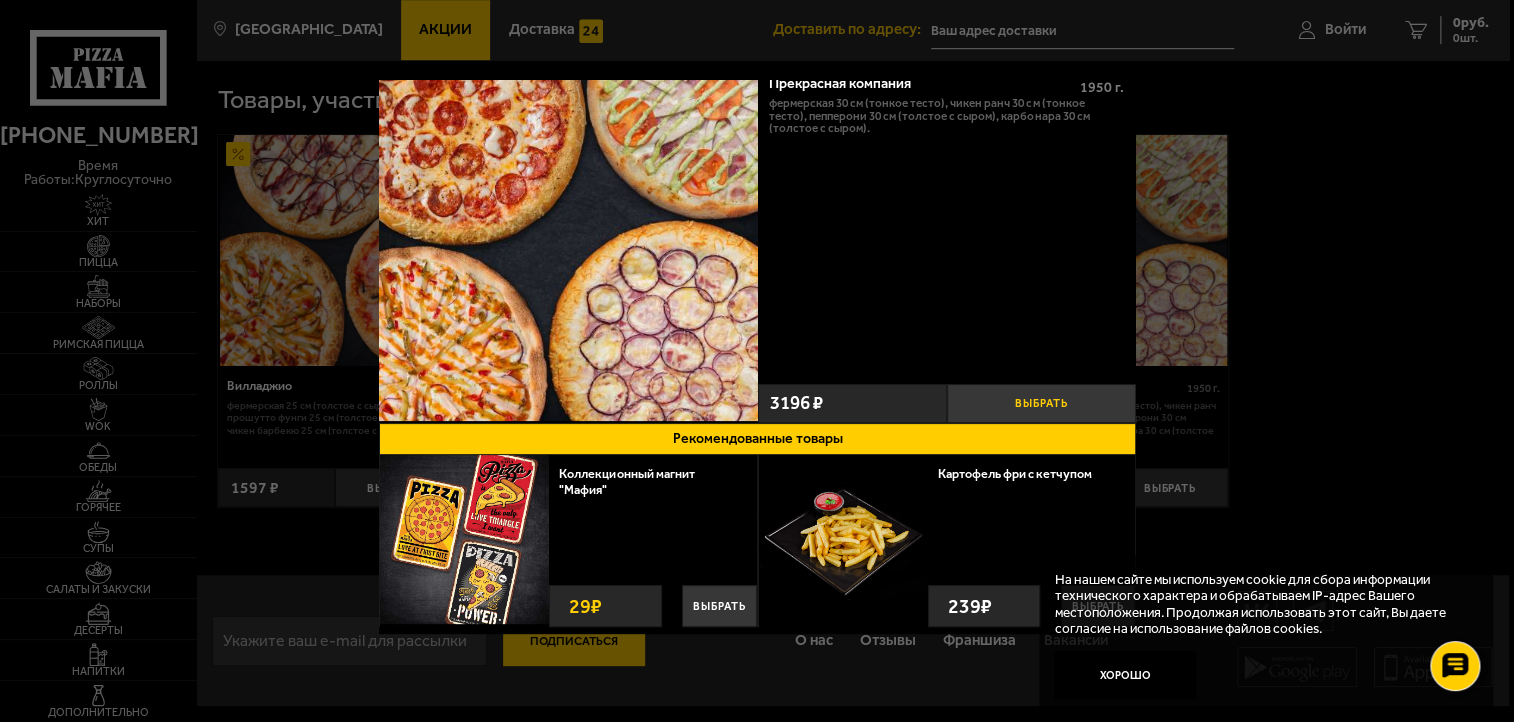 click on "Выбрать" at bounding box center [1040, 403] 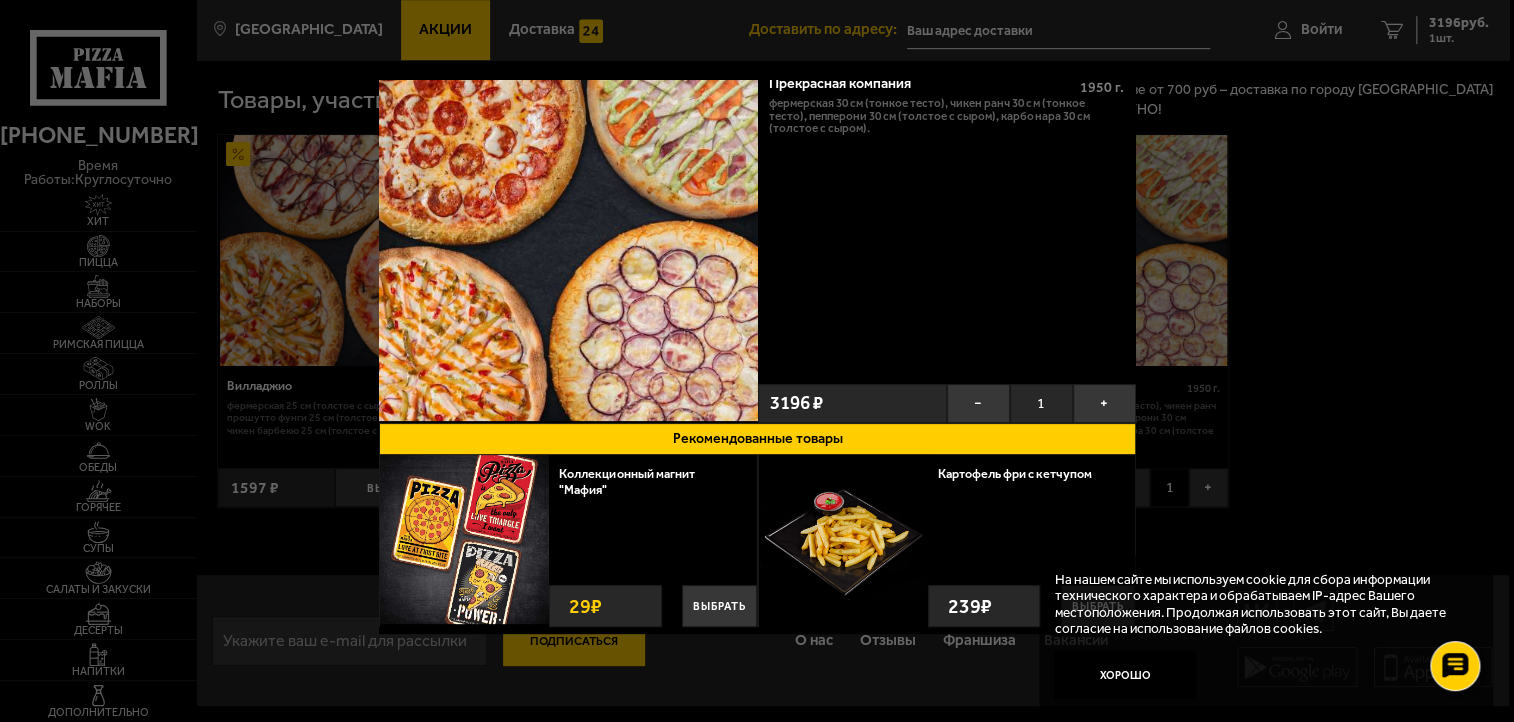 click at bounding box center [757, 361] 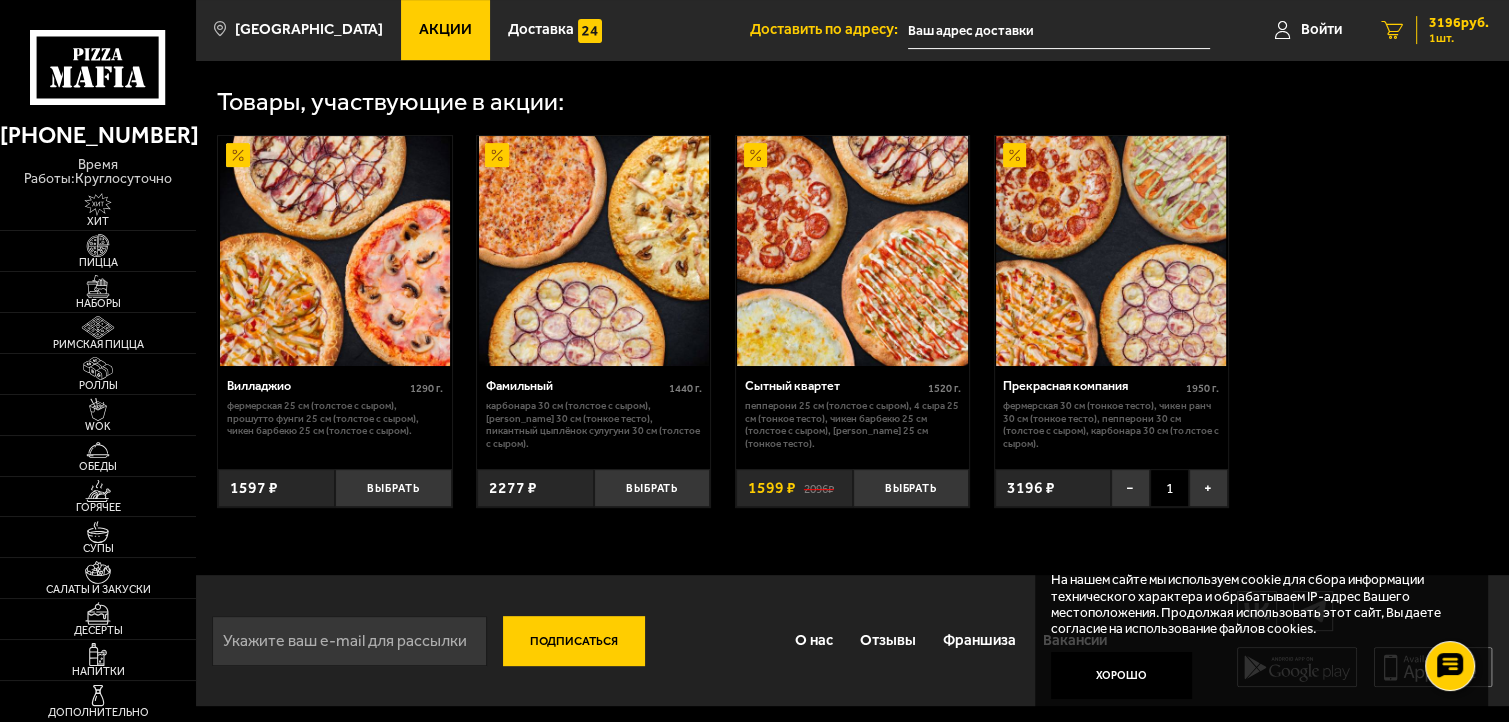 click on "3196  руб." at bounding box center (1459, 23) 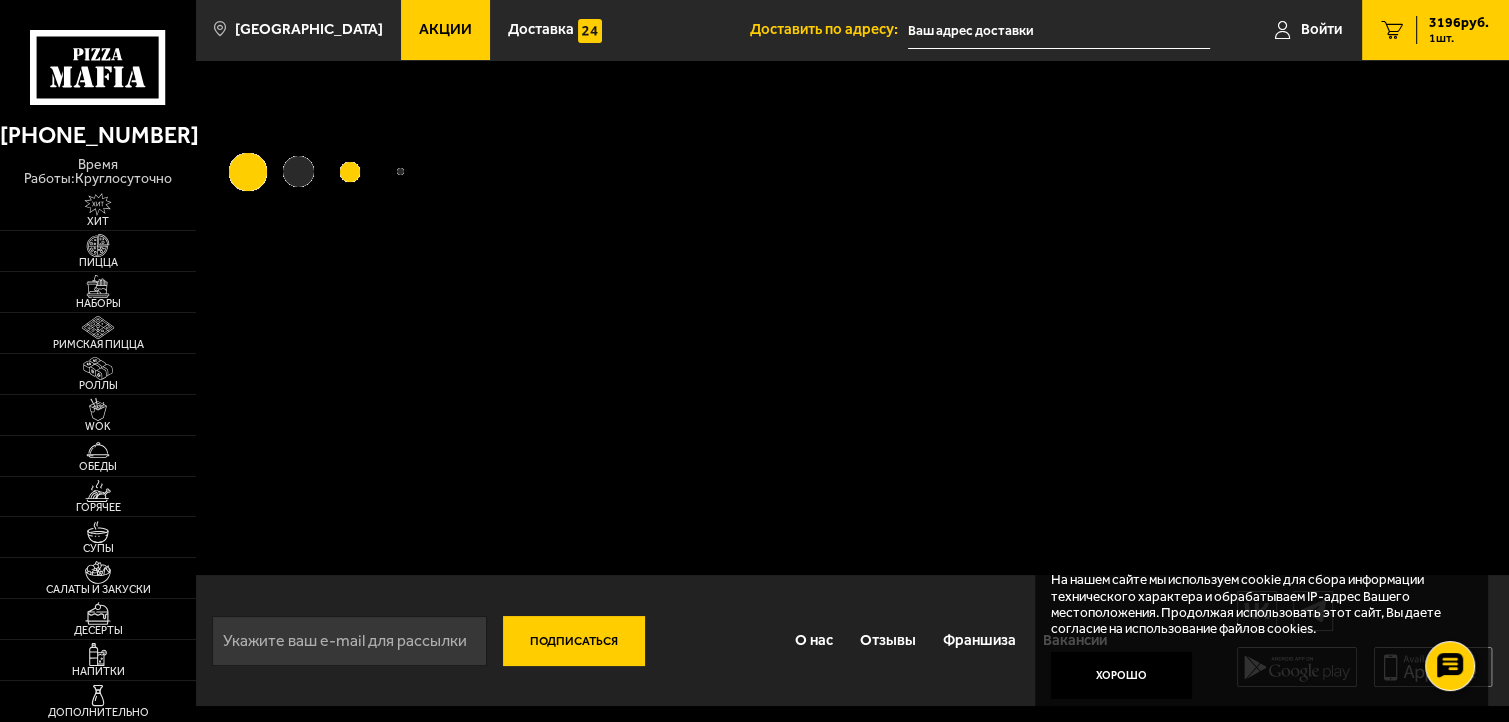 scroll, scrollTop: 0, scrollLeft: 0, axis: both 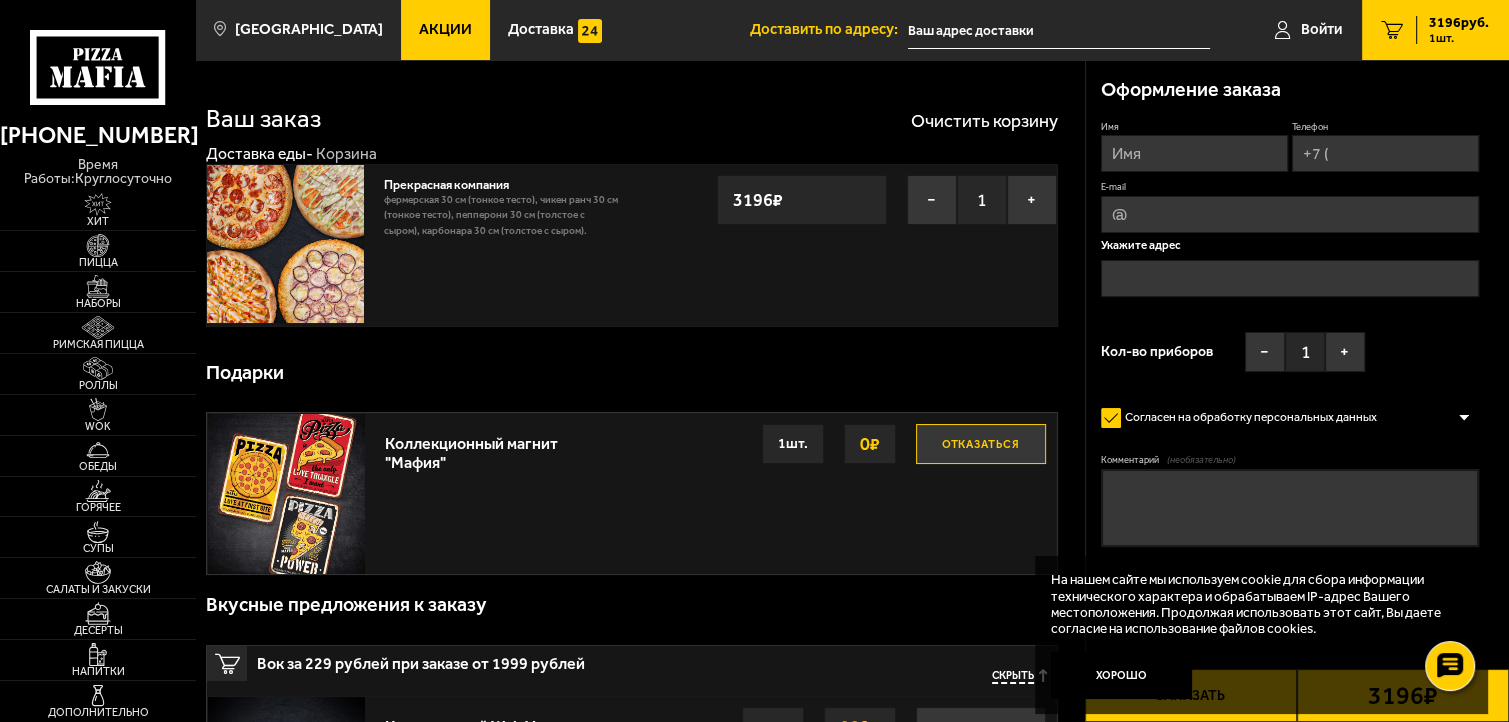 click on "Имя" at bounding box center (1194, 153) 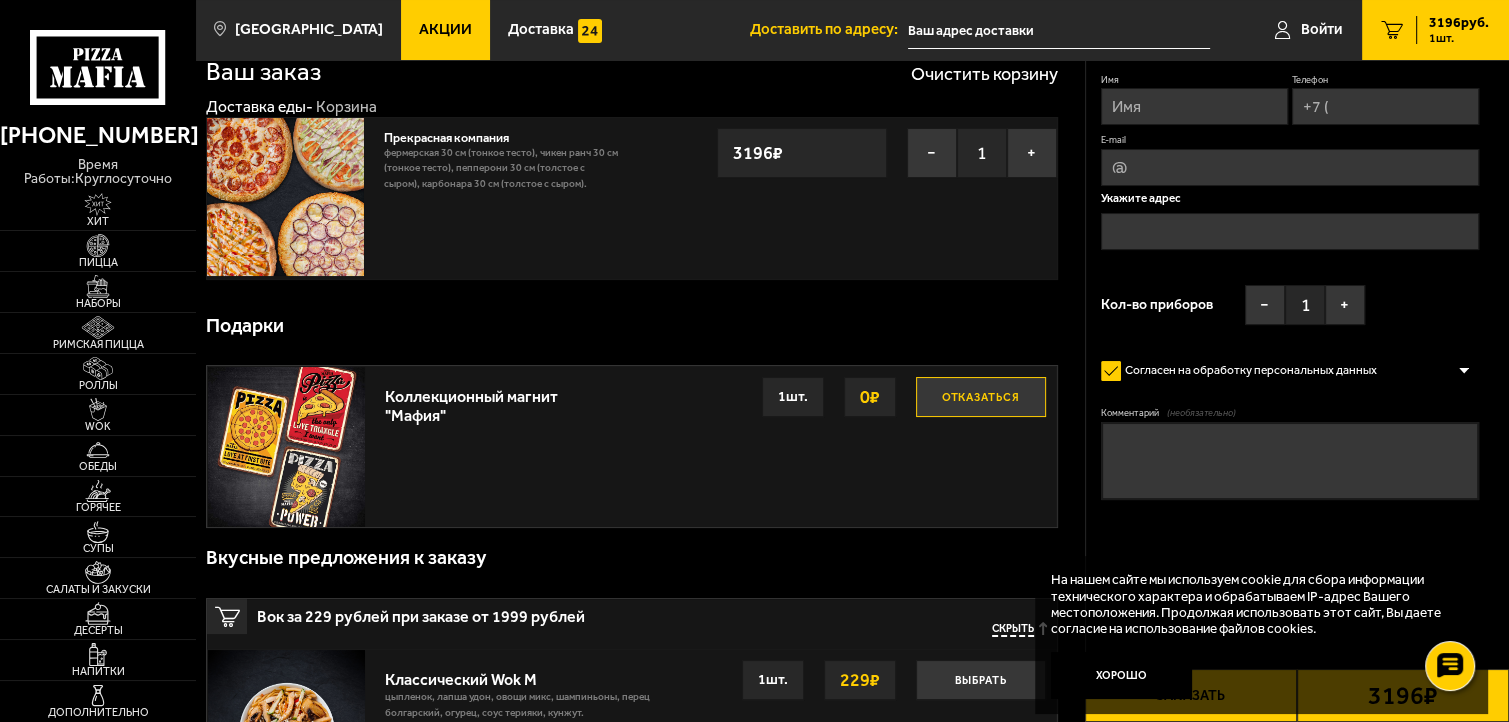 scroll, scrollTop: 0, scrollLeft: 0, axis: both 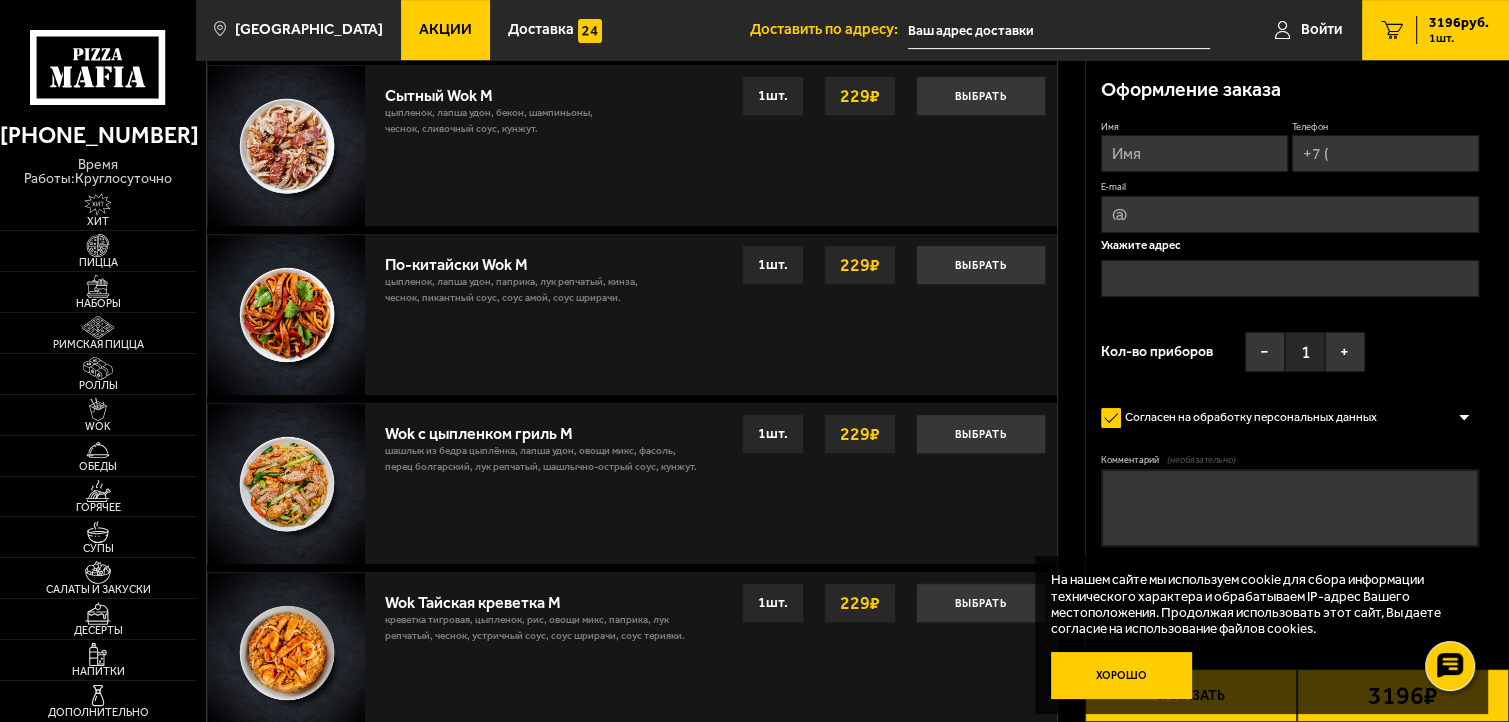 click on "Хорошо" at bounding box center [1121, 675] 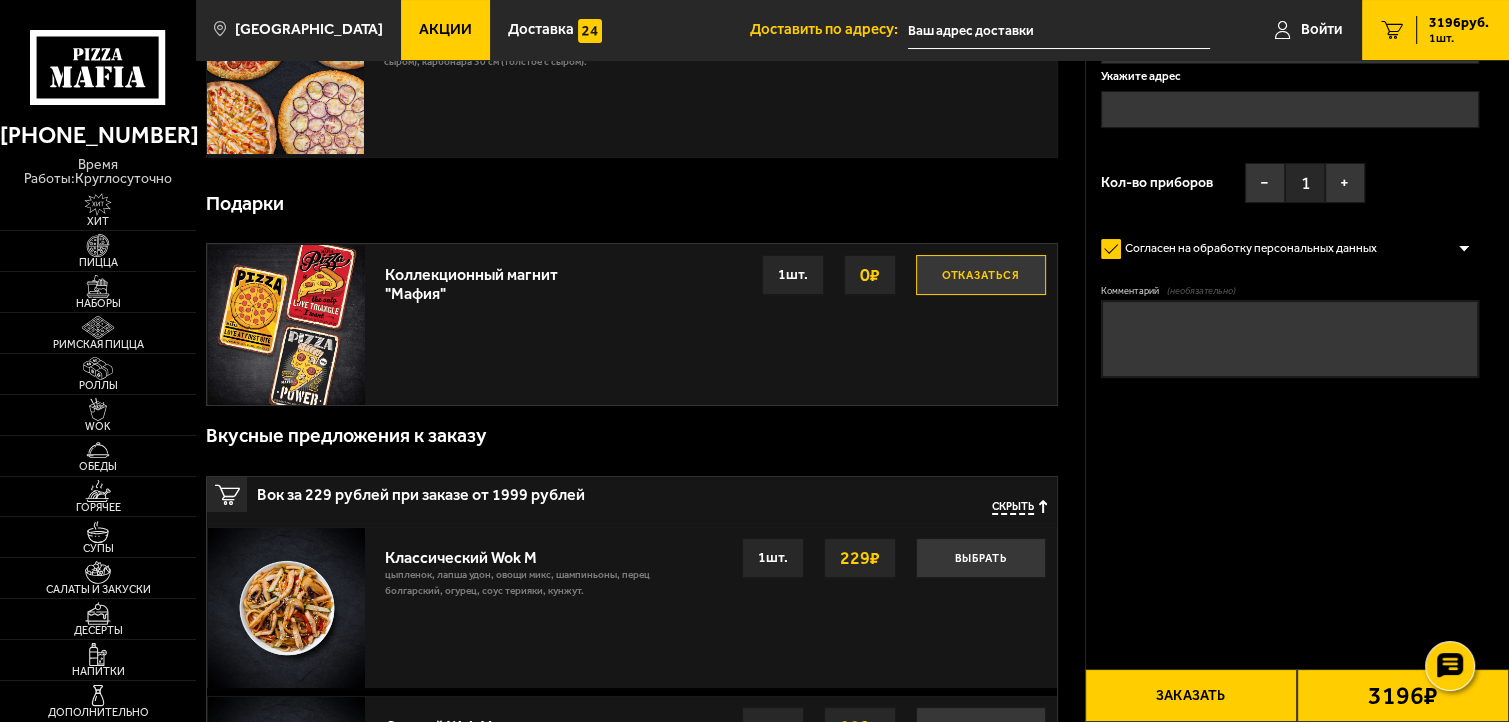 scroll, scrollTop: 0, scrollLeft: 0, axis: both 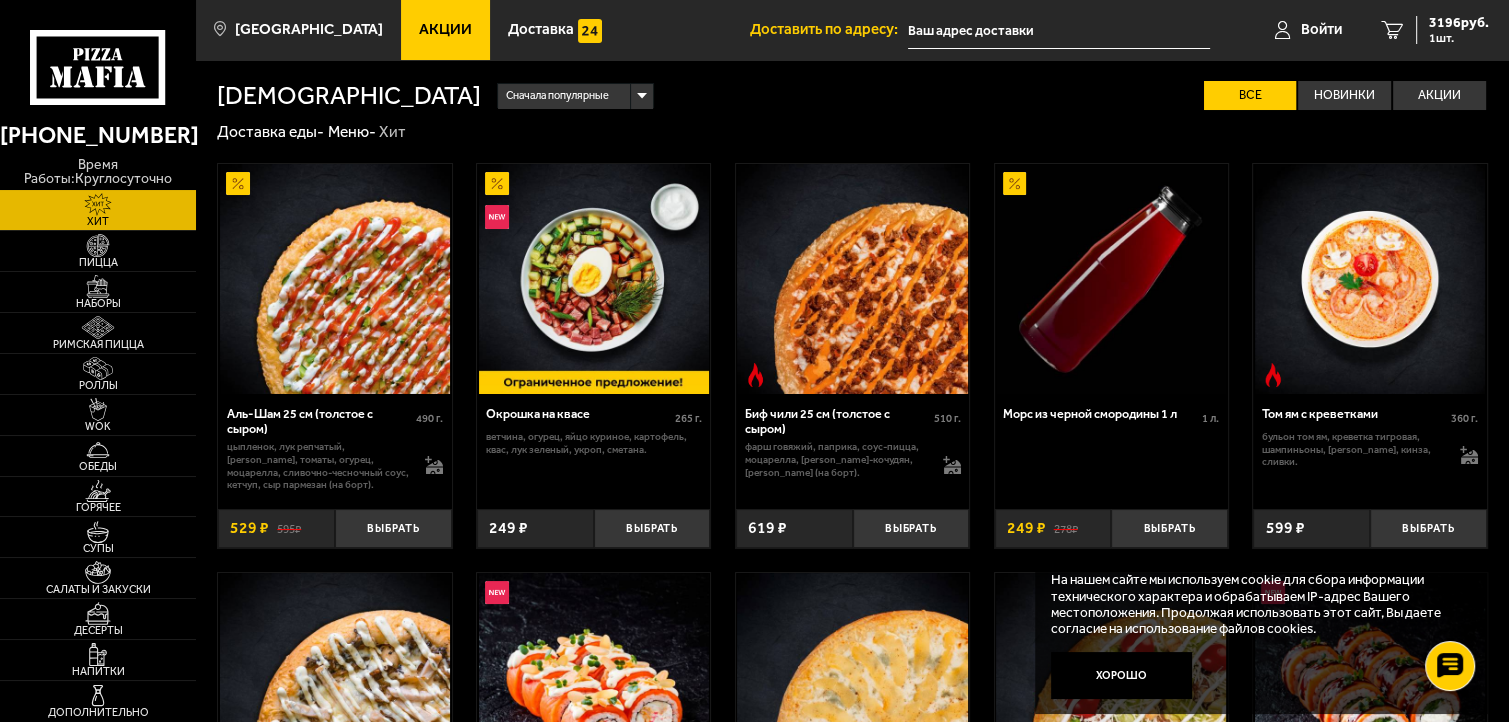 click on "Акции" at bounding box center (445, 30) 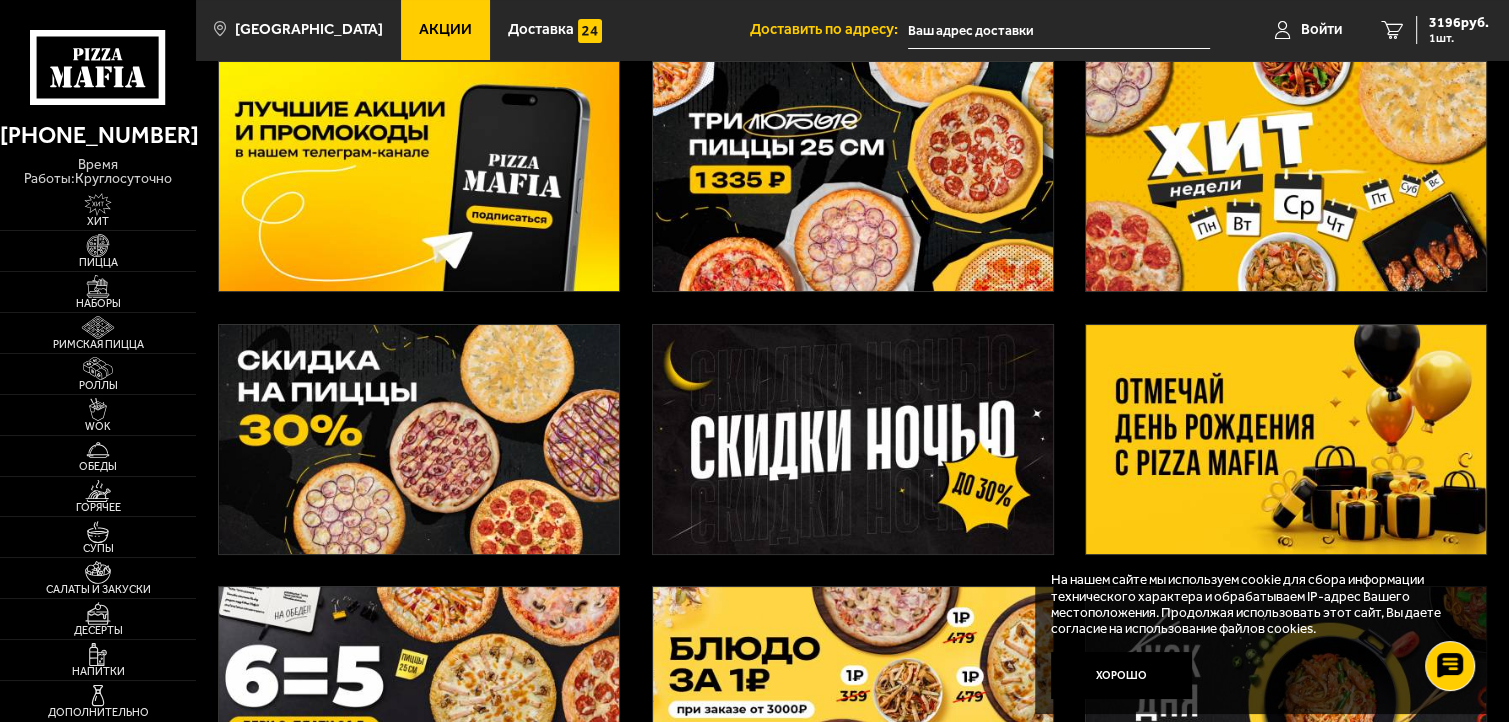 click at bounding box center (419, 176) 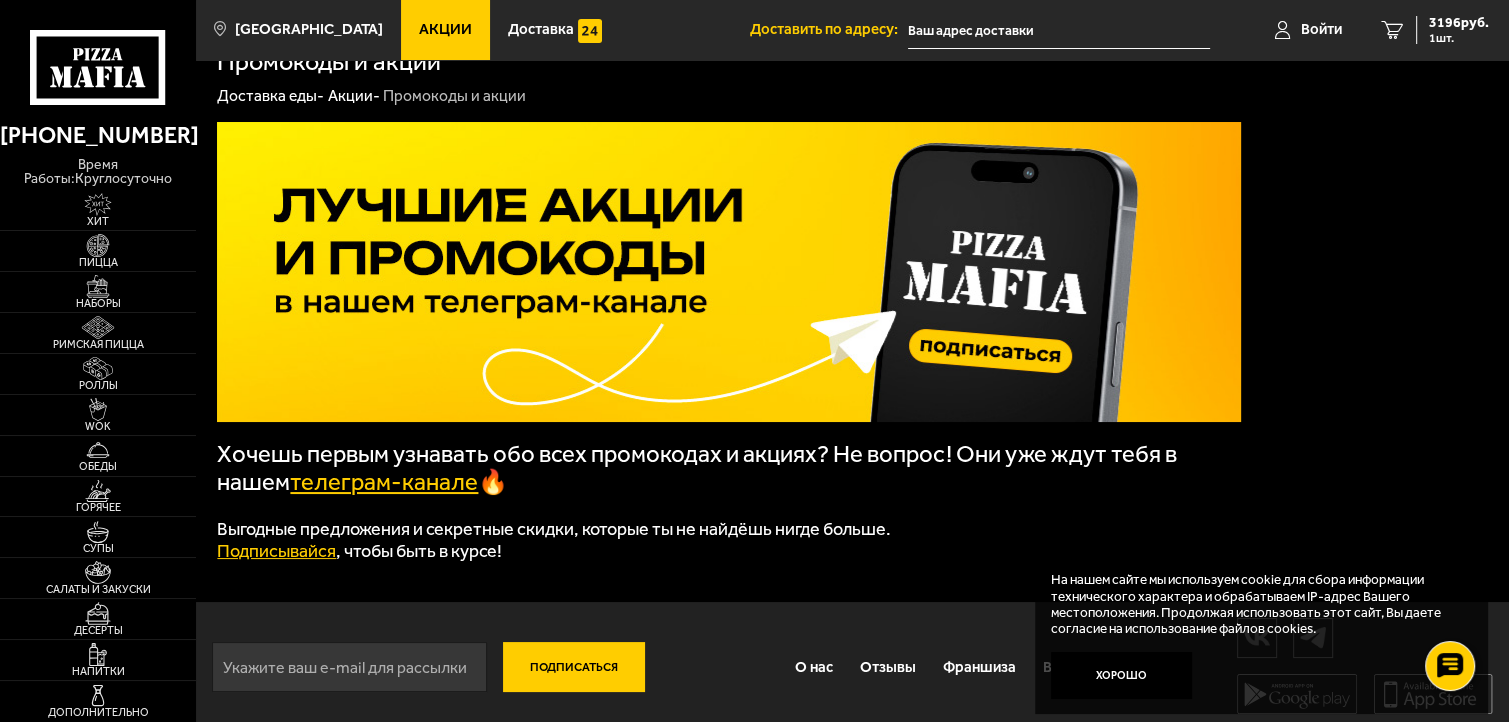 scroll, scrollTop: 62, scrollLeft: 0, axis: vertical 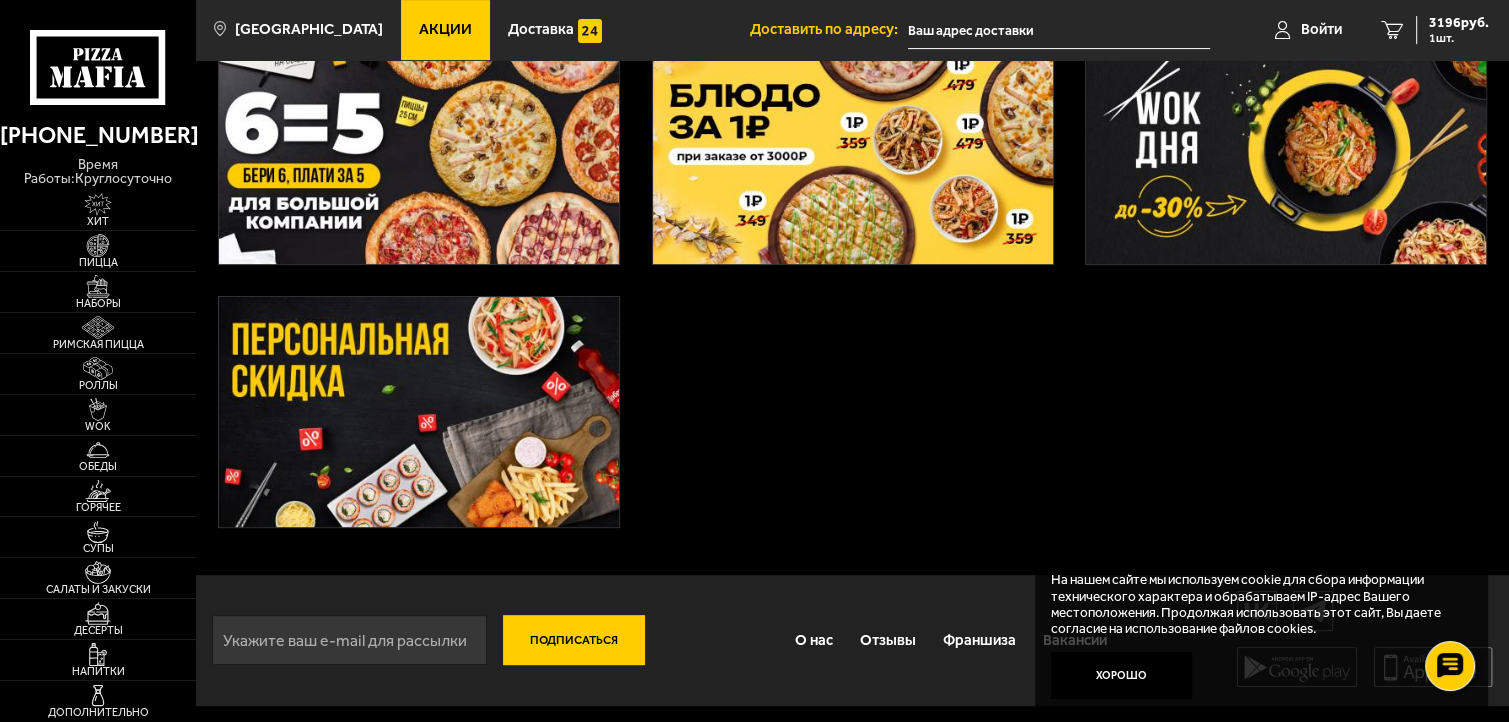 click at bounding box center (419, 411) 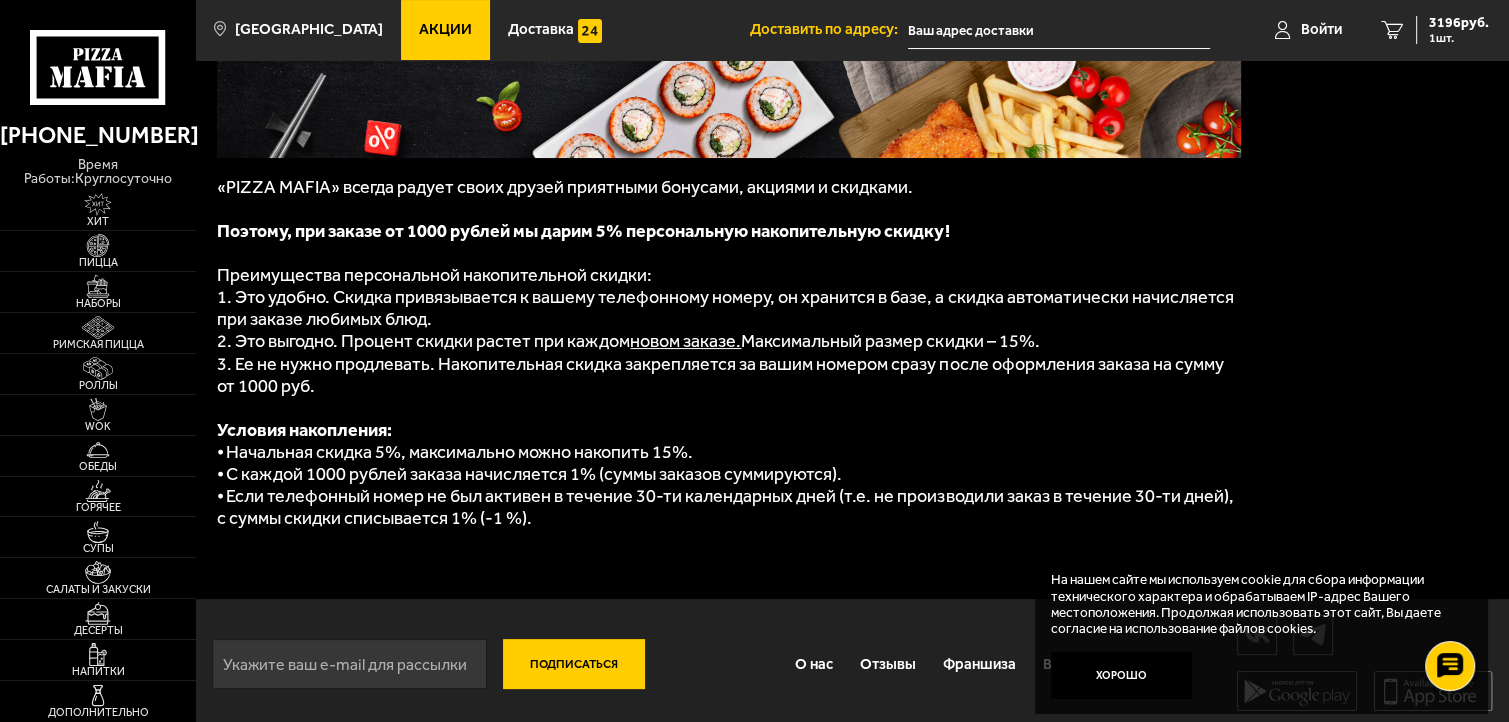 scroll, scrollTop: 300, scrollLeft: 0, axis: vertical 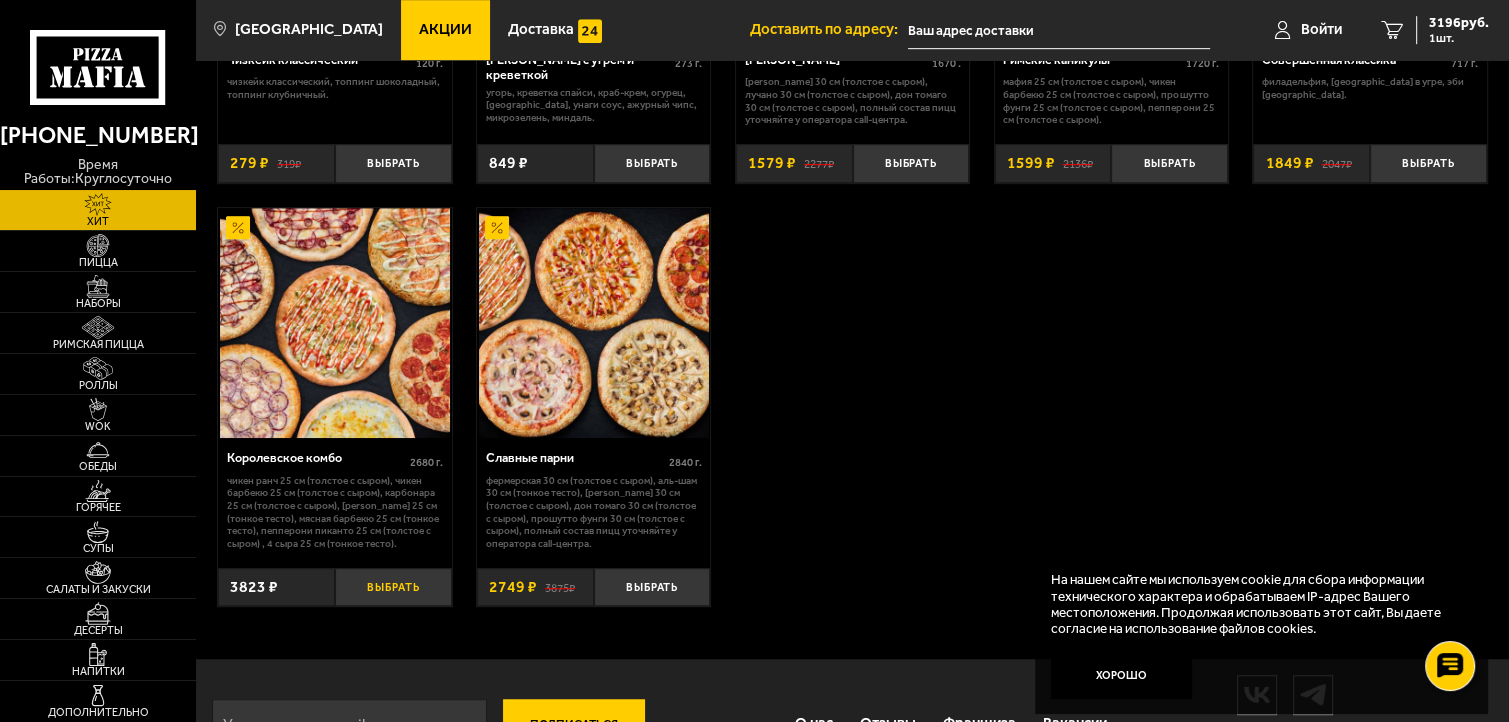 click on "Выбрать" at bounding box center (393, 587) 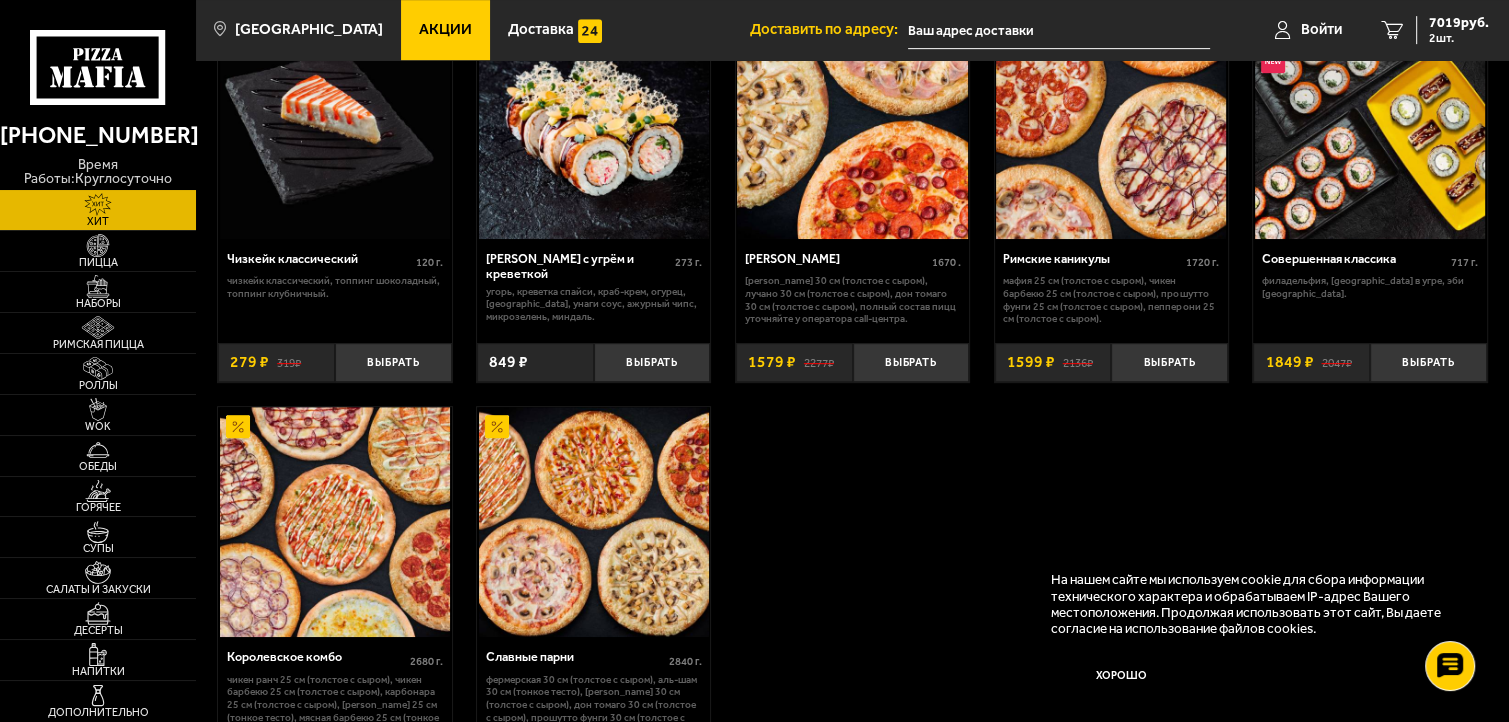 scroll, scrollTop: 900, scrollLeft: 0, axis: vertical 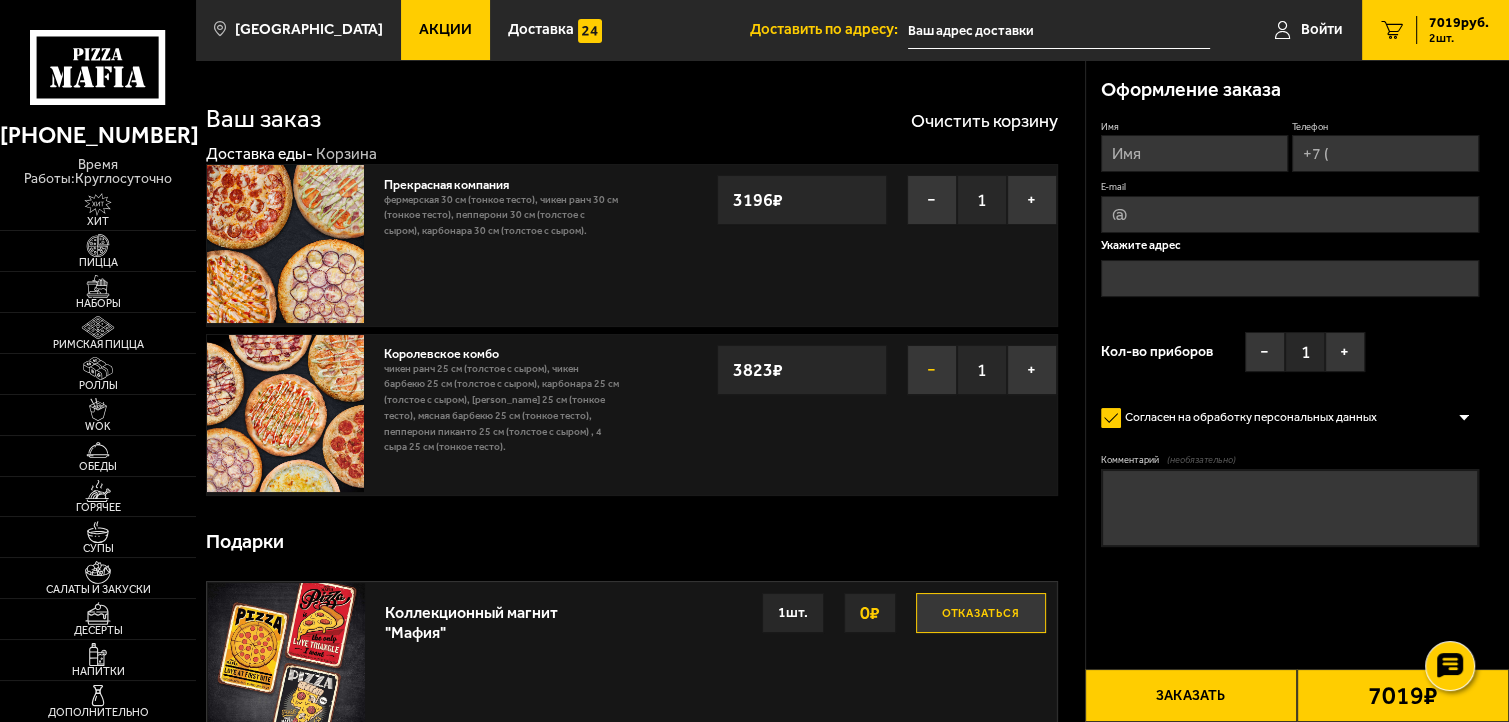 click on "−" at bounding box center [932, 370] 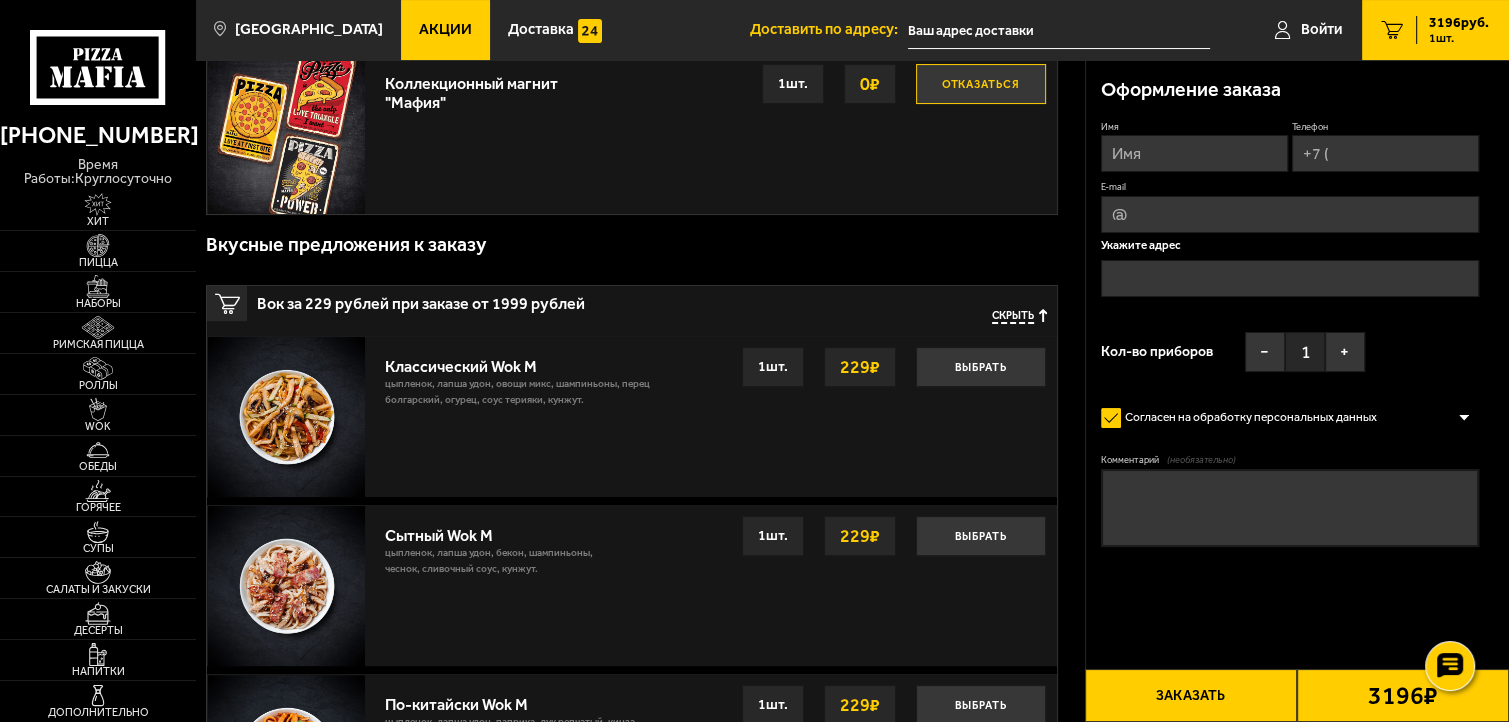 scroll, scrollTop: 400, scrollLeft: 0, axis: vertical 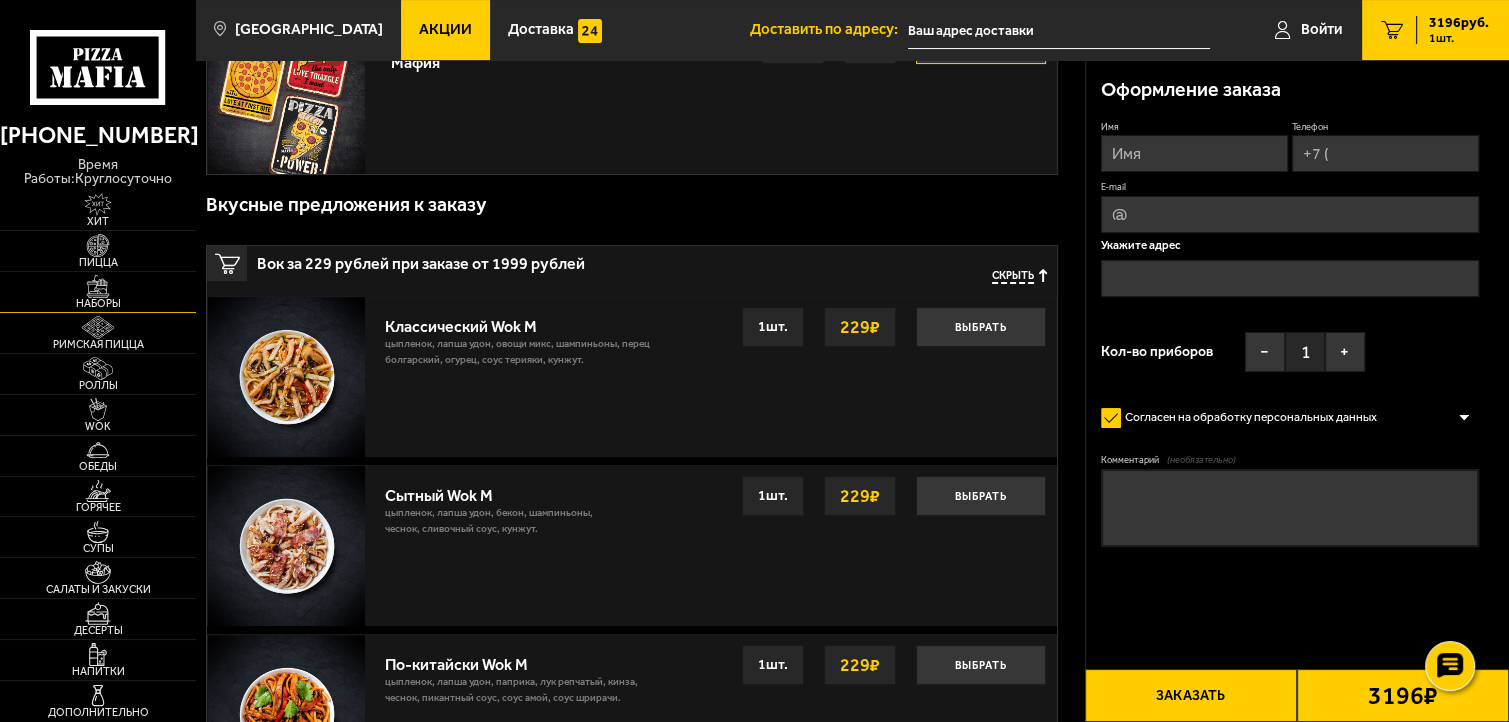 click at bounding box center (98, 286) 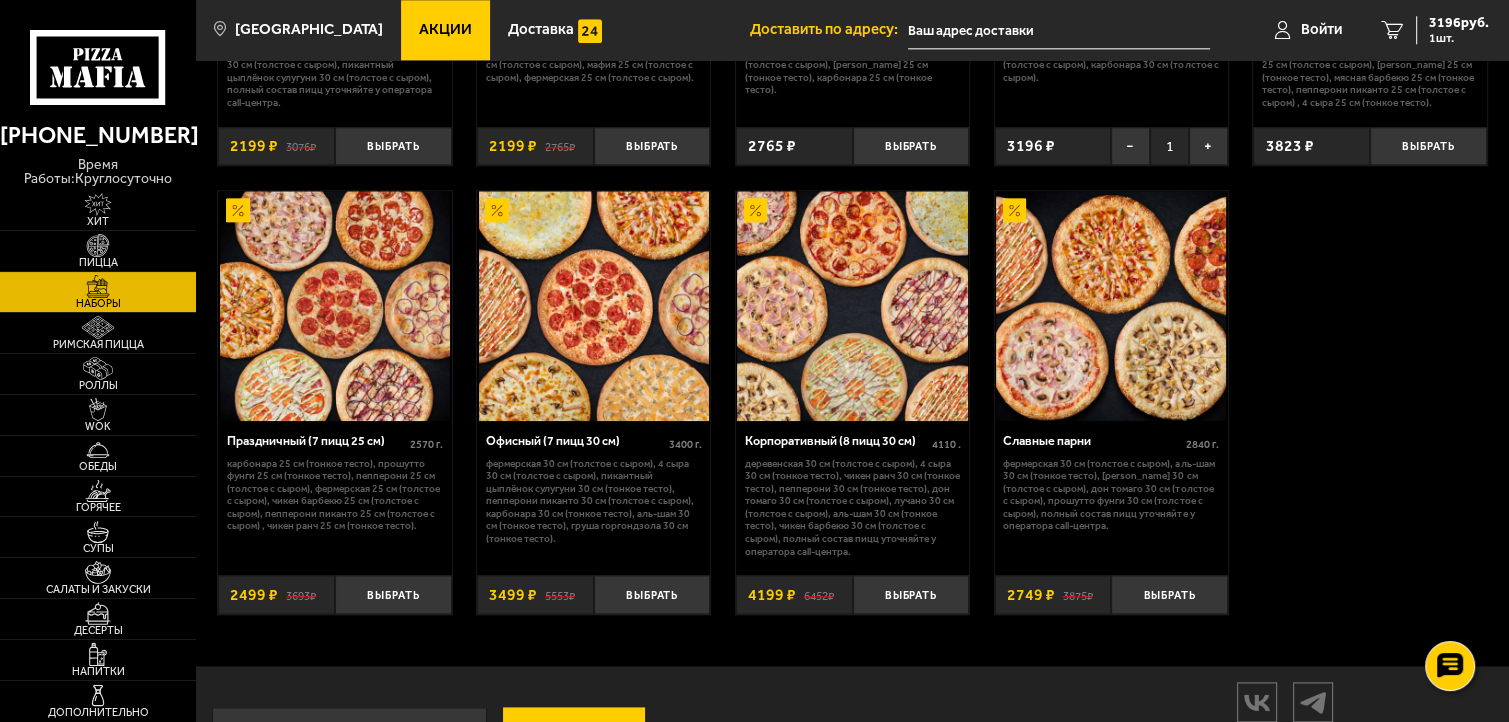 scroll, scrollTop: 2500, scrollLeft: 0, axis: vertical 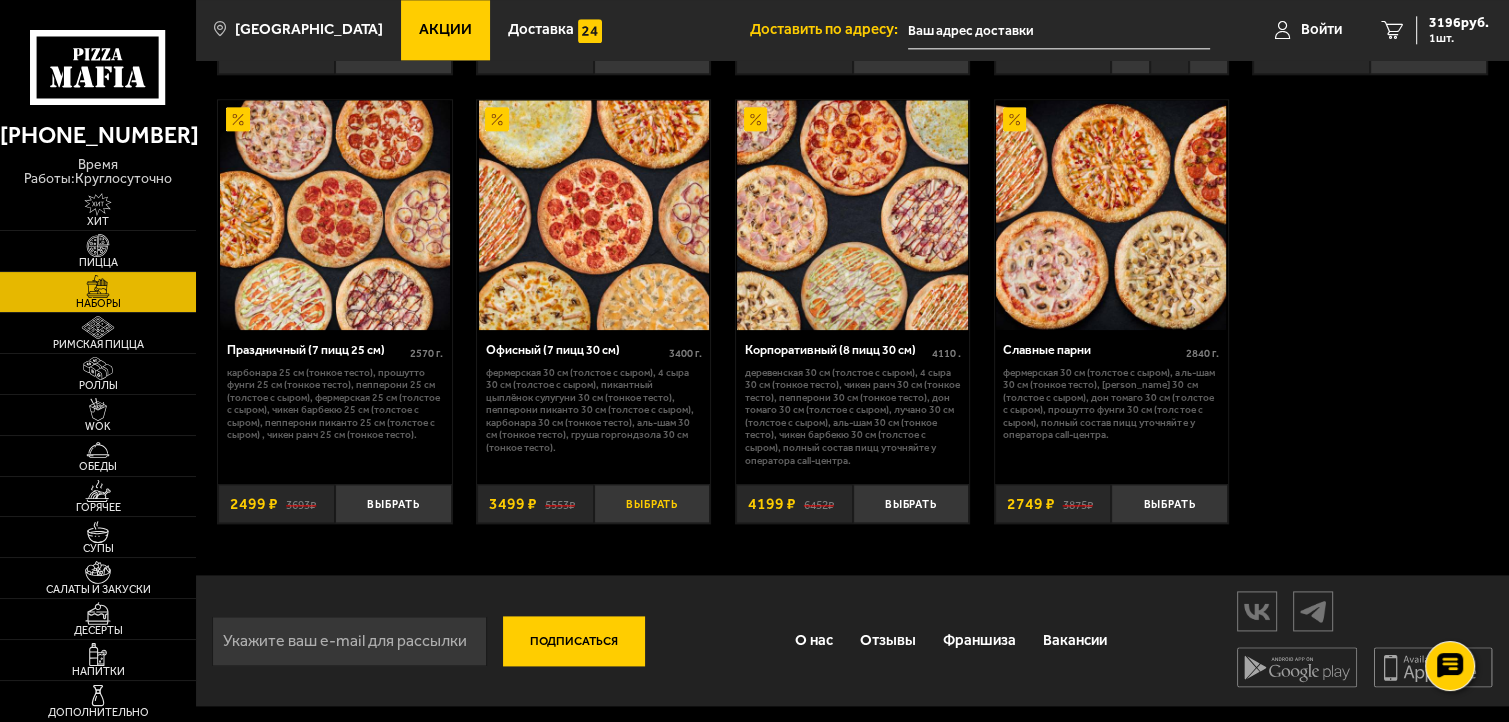 click on "Выбрать" at bounding box center [652, 503] 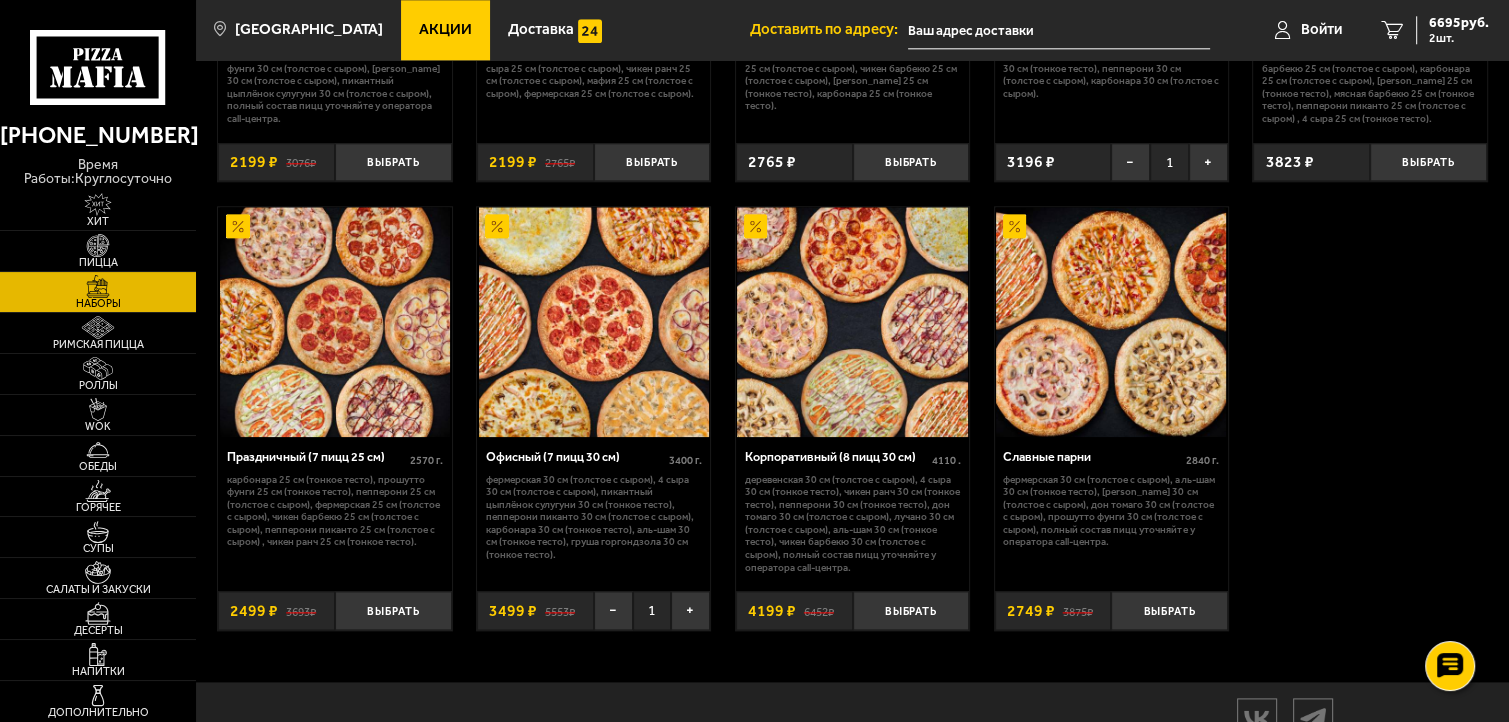 scroll, scrollTop: 2100, scrollLeft: 0, axis: vertical 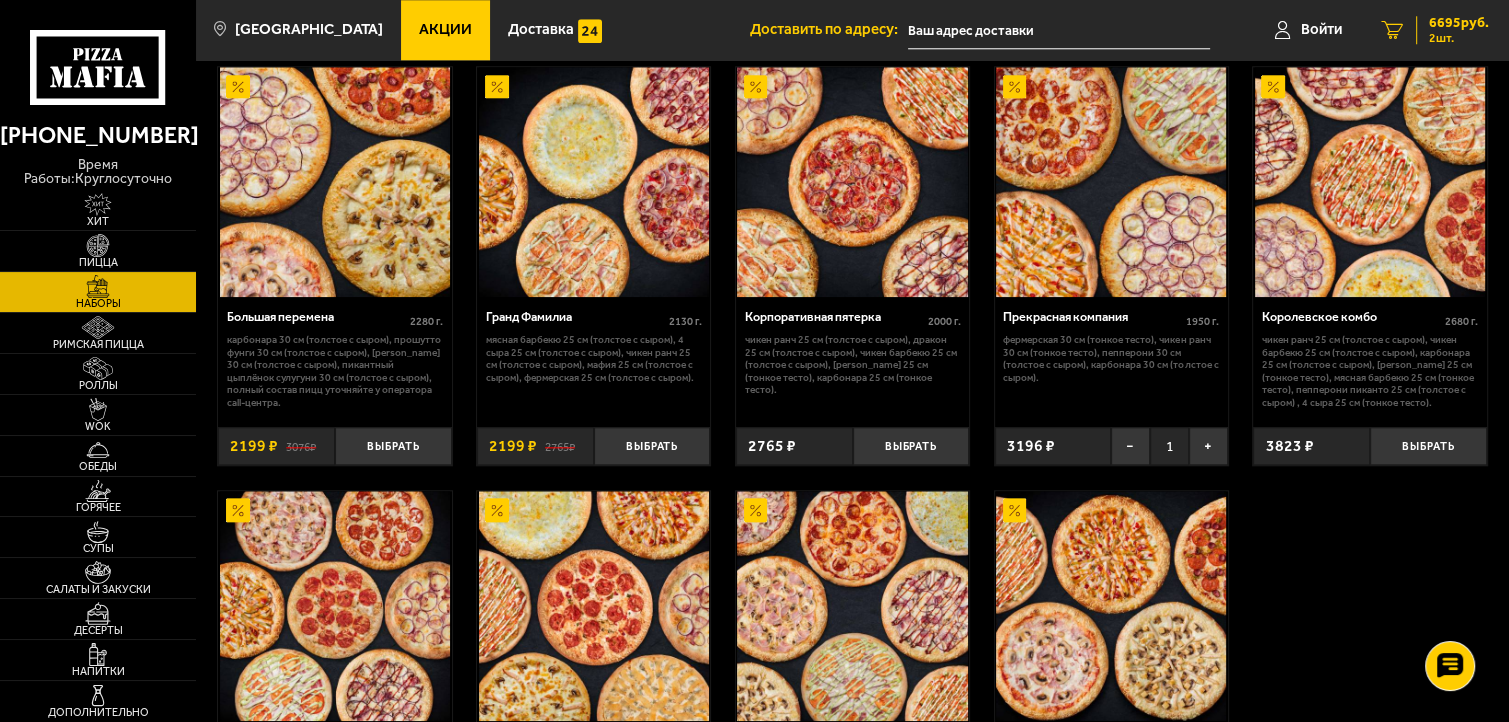 click on "6695  руб." at bounding box center [1459, 23] 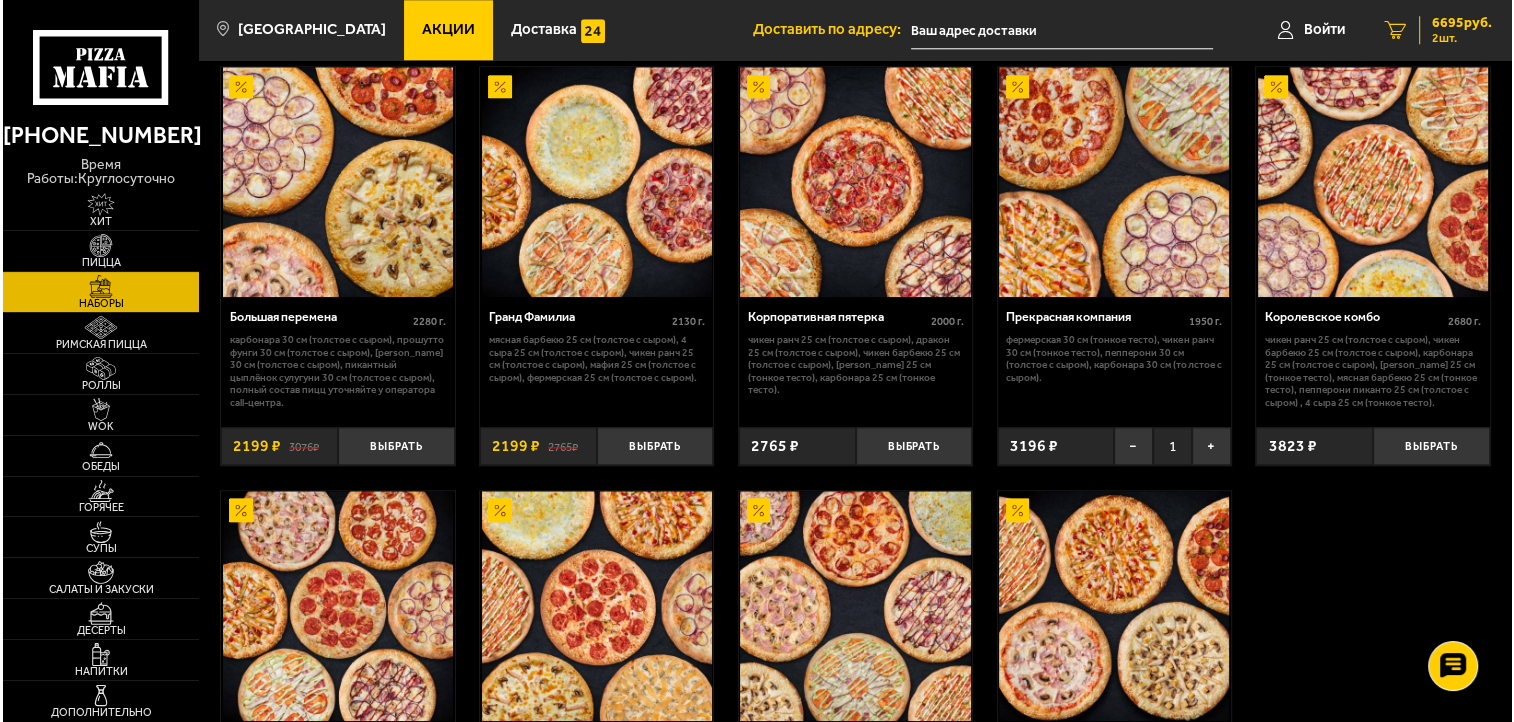 scroll, scrollTop: 0, scrollLeft: 0, axis: both 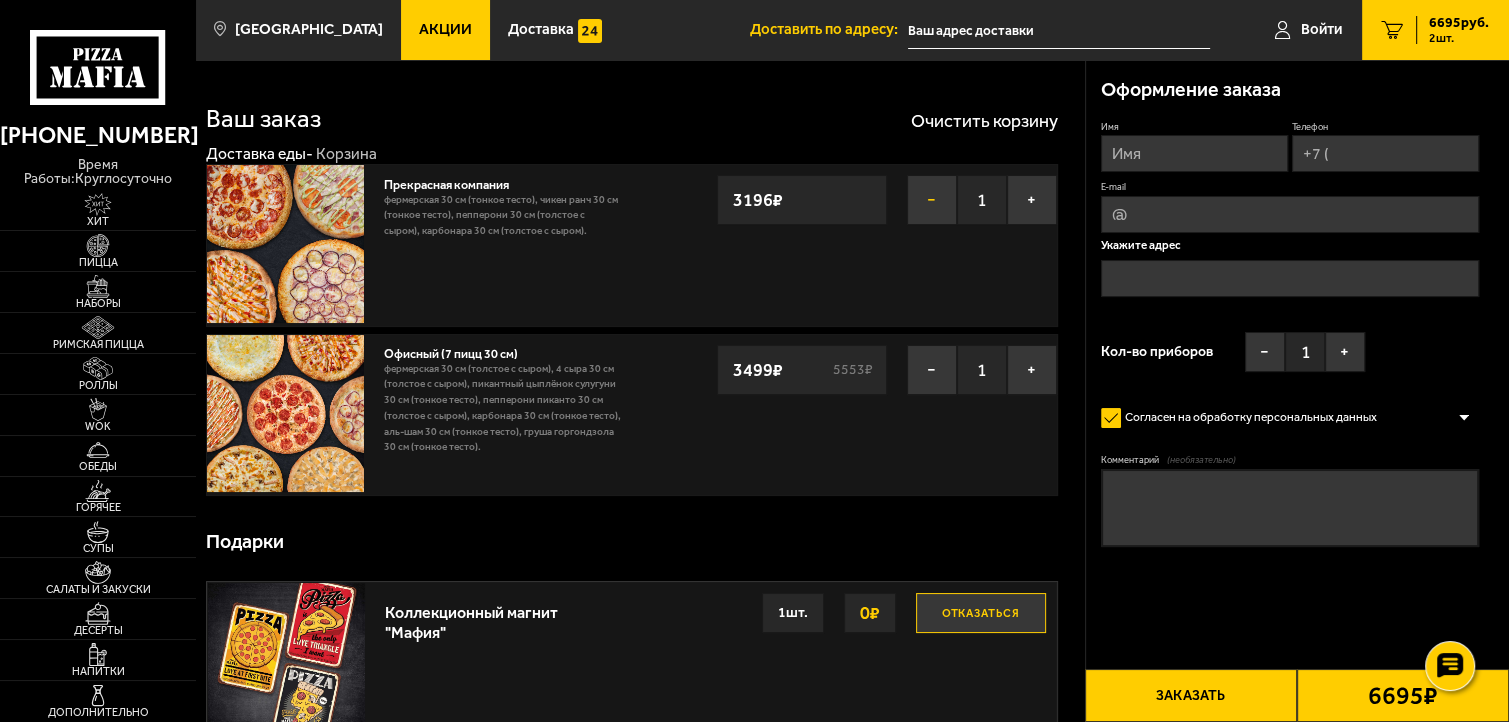 click on "−" at bounding box center (932, 200) 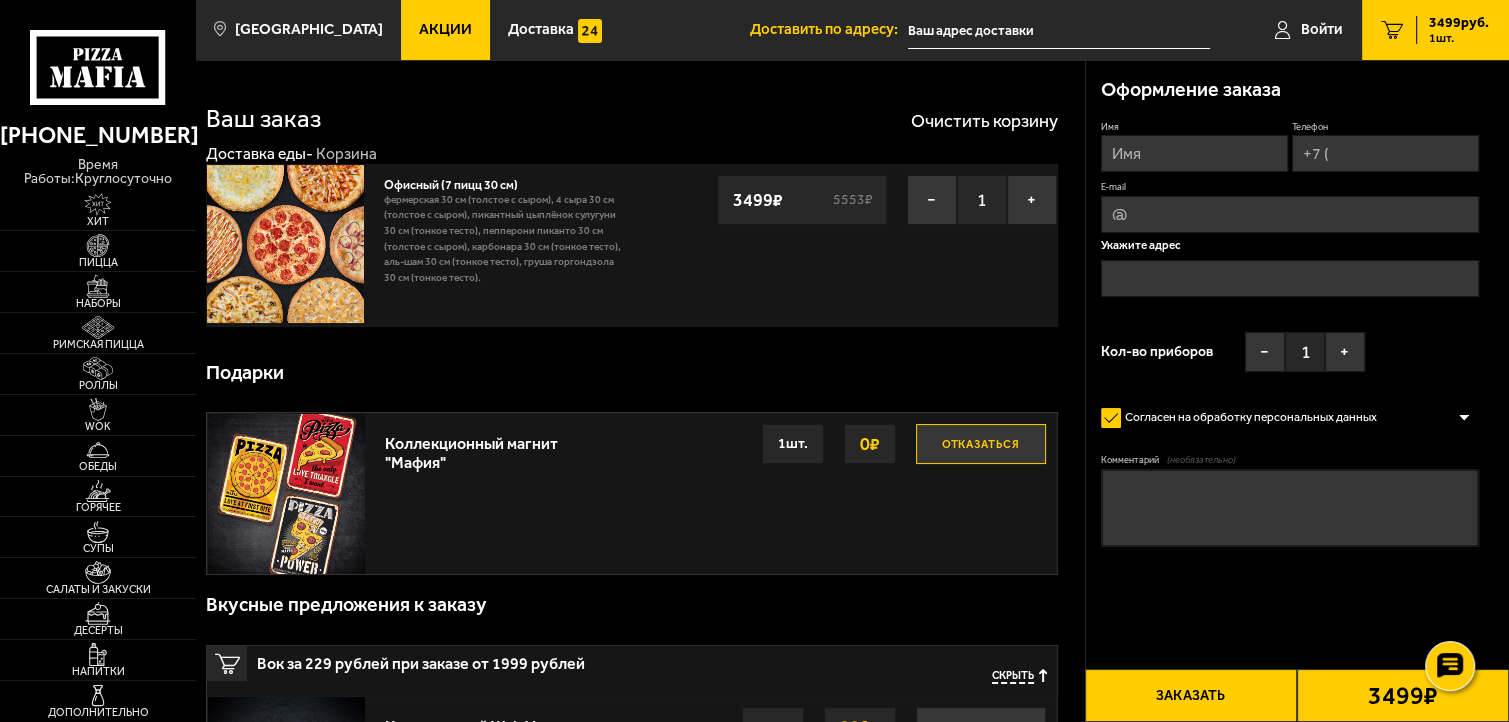 click on "Имя" at bounding box center (1194, 153) 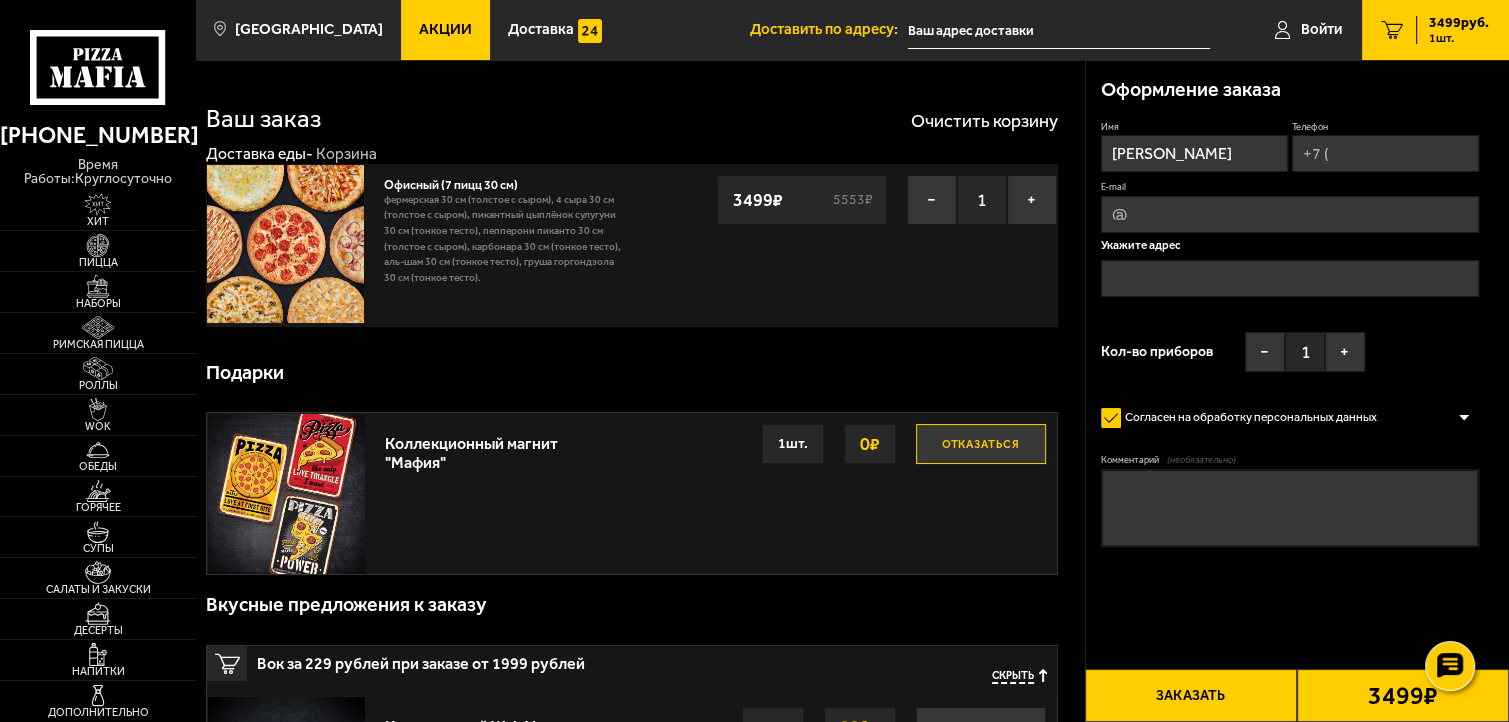 click on "Телефон" at bounding box center (1385, 153) 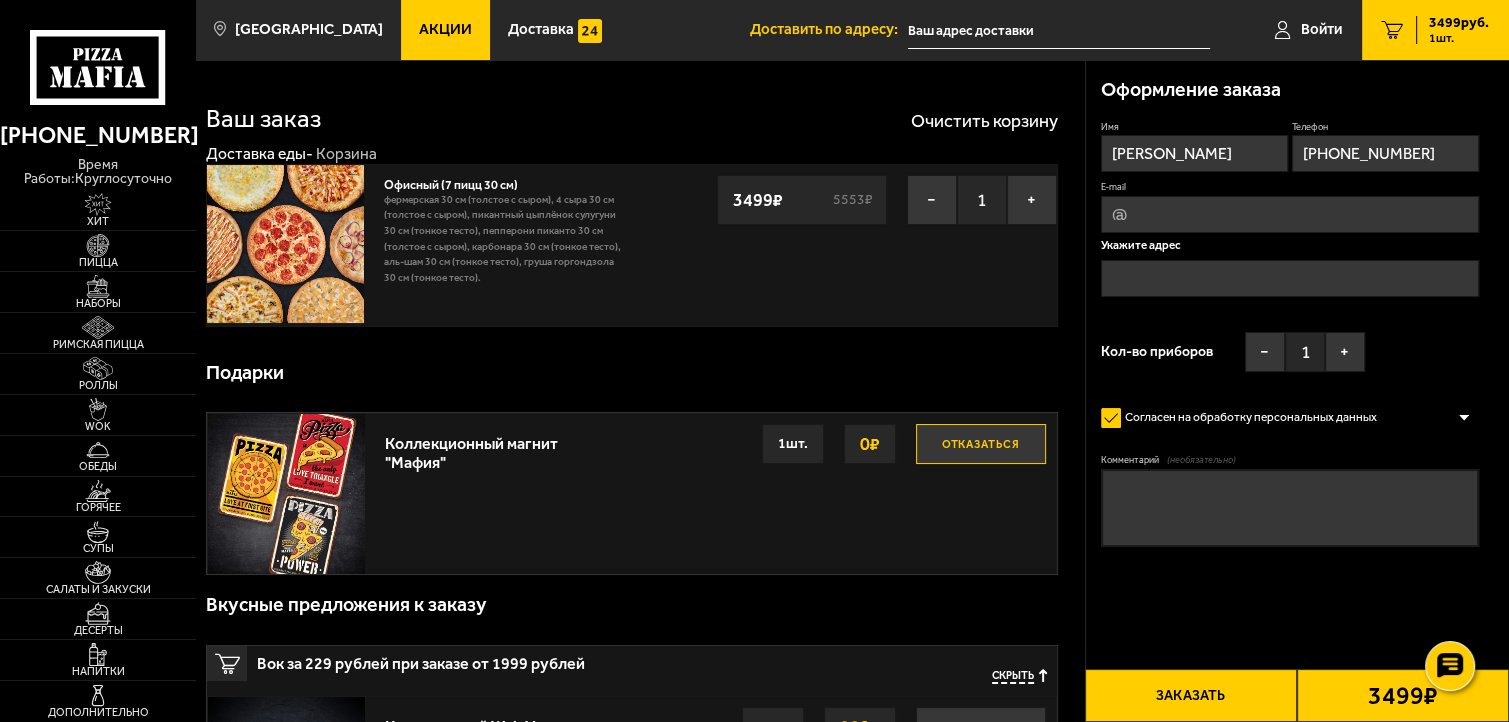 type on "vyasinsky@bpmail.ru" 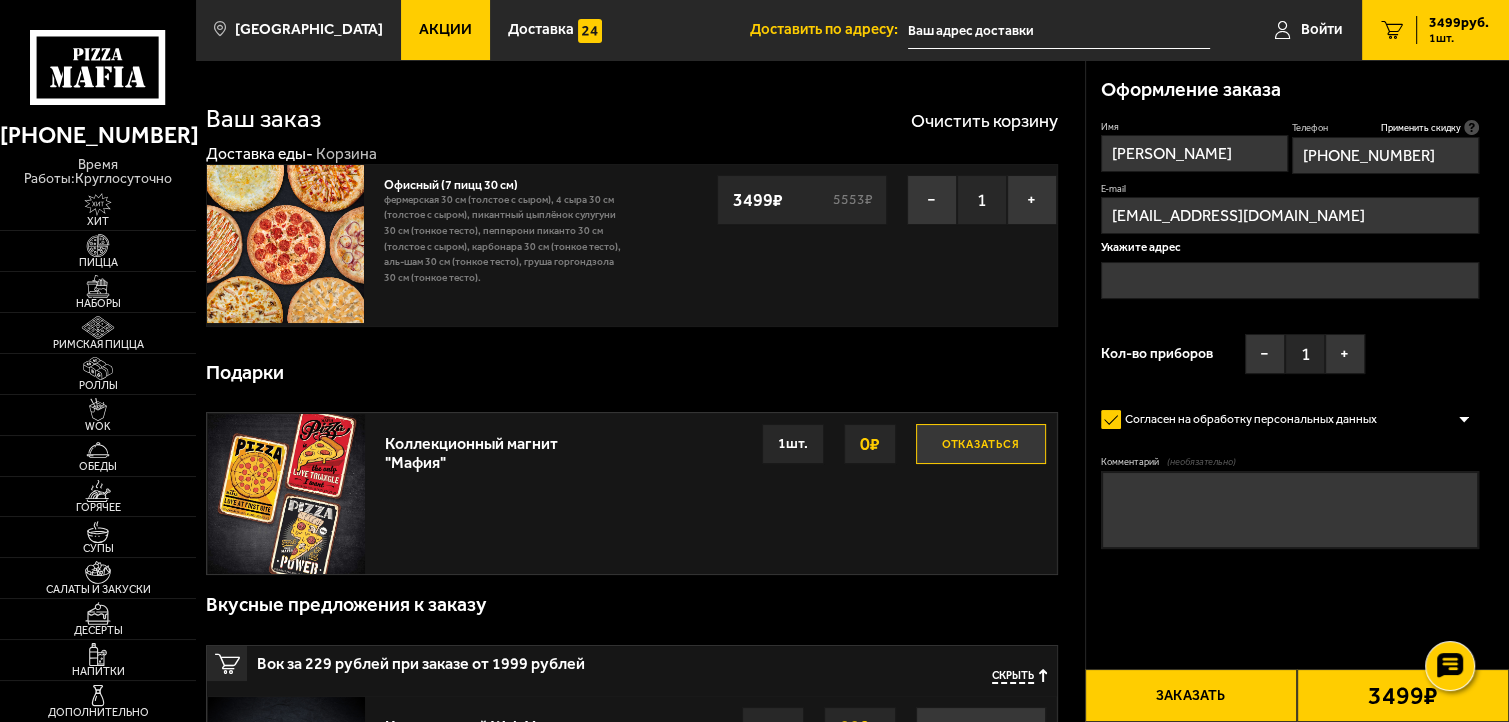 type on "+7 (909) 590-79-22" 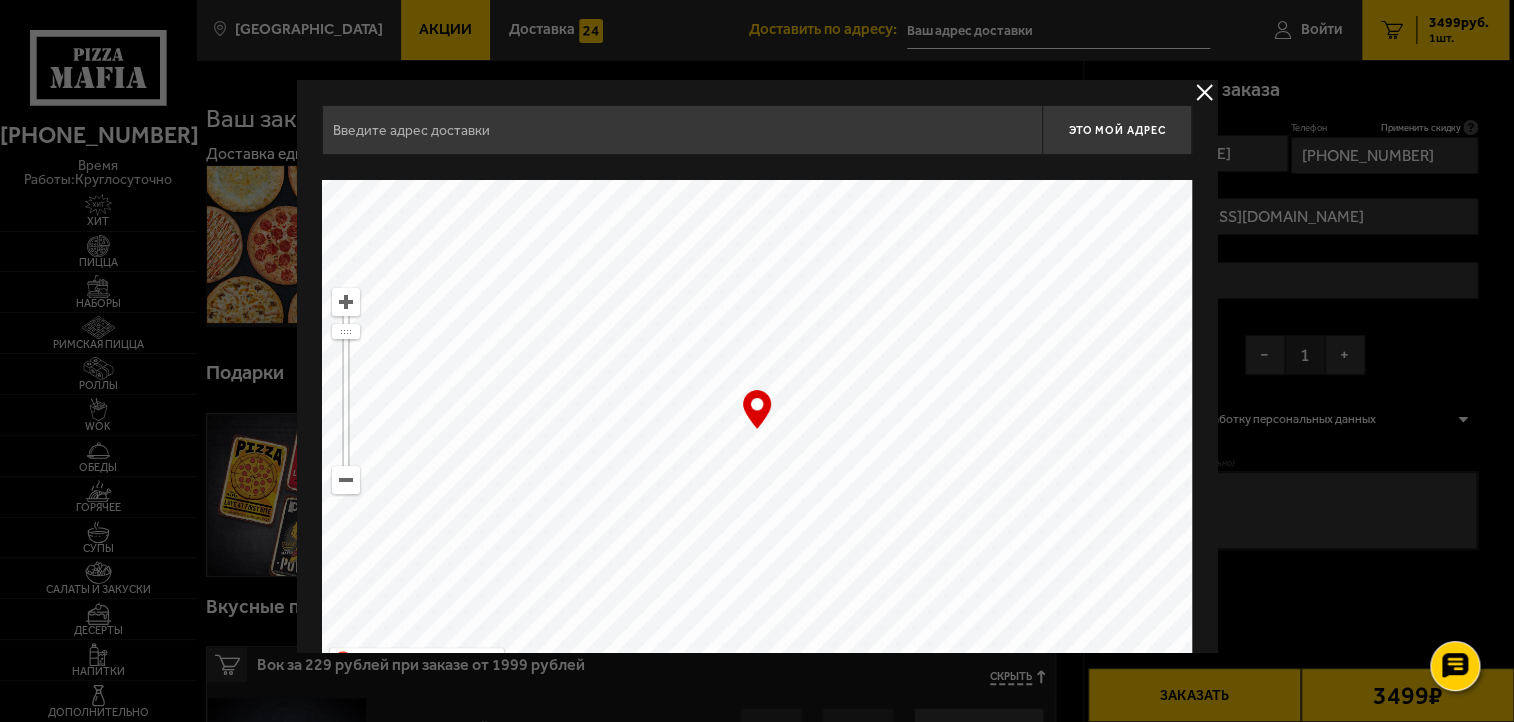 click at bounding box center (1204, 92) 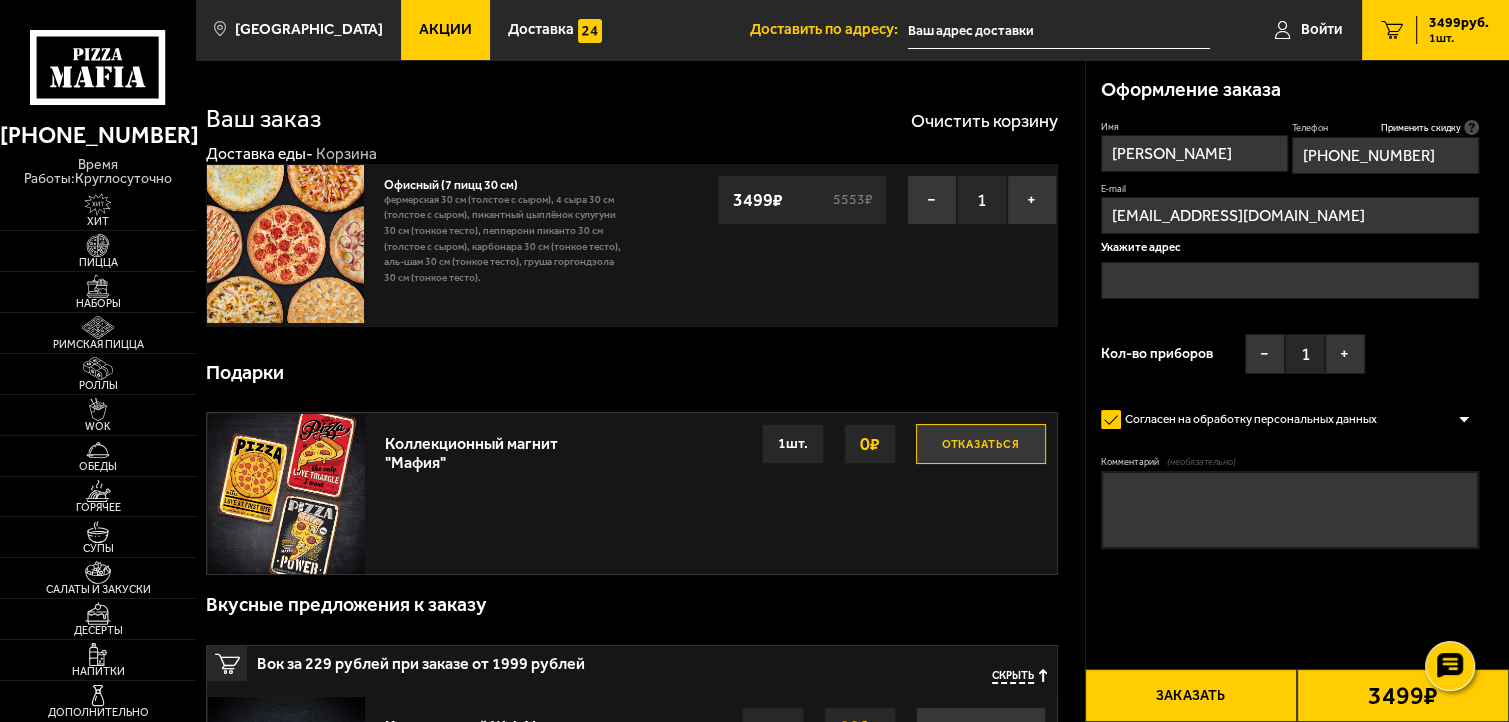 click at bounding box center [1289, 280] 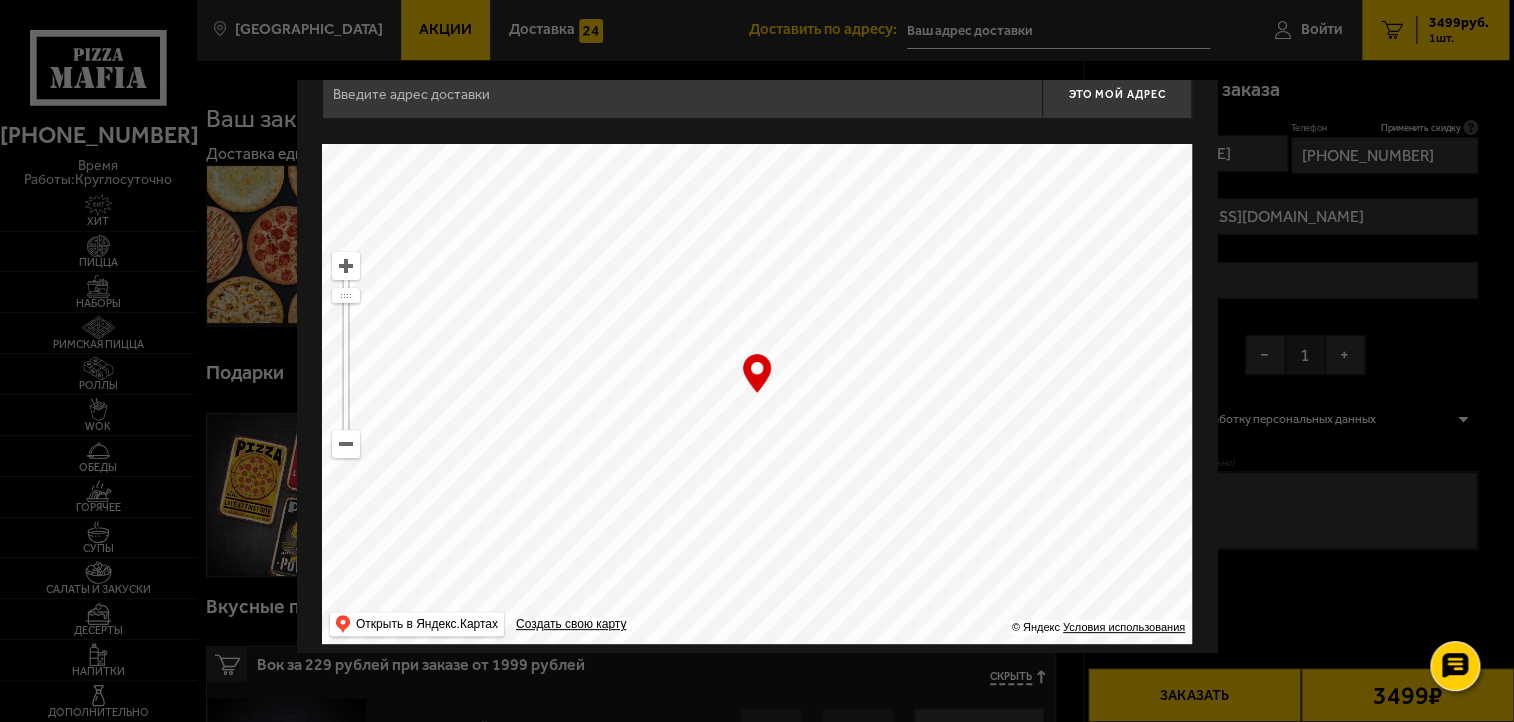 scroll, scrollTop: 52, scrollLeft: 0, axis: vertical 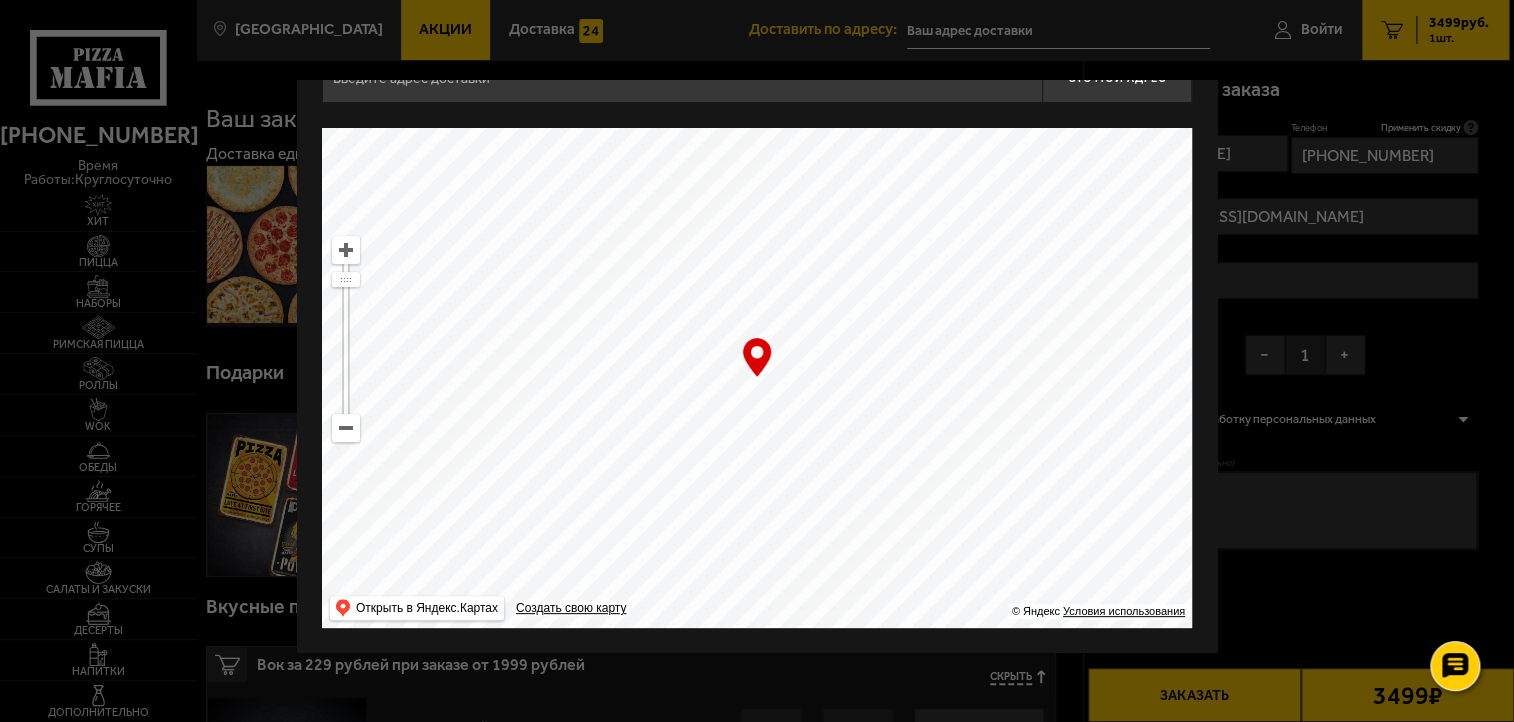 click at bounding box center [757, 378] 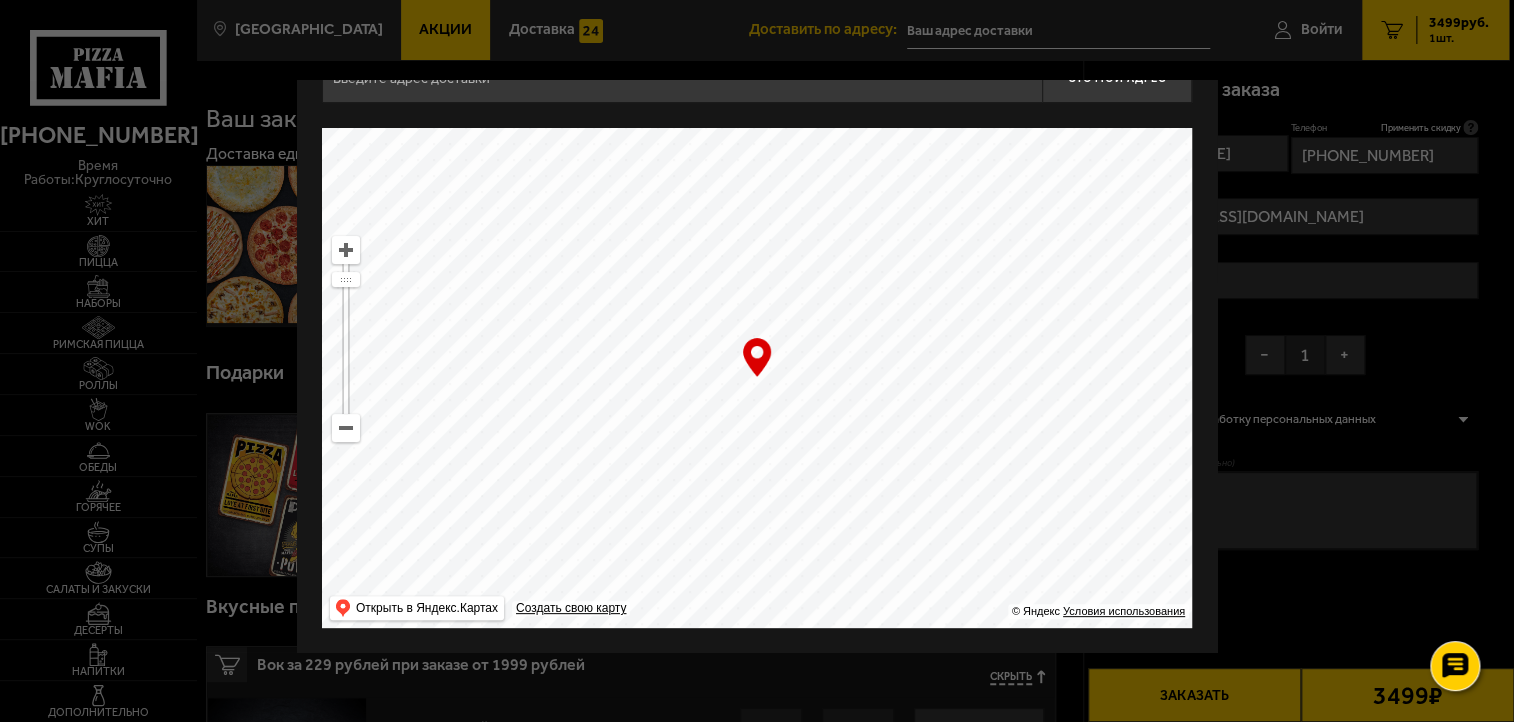 type on "Невский проспект, 15" 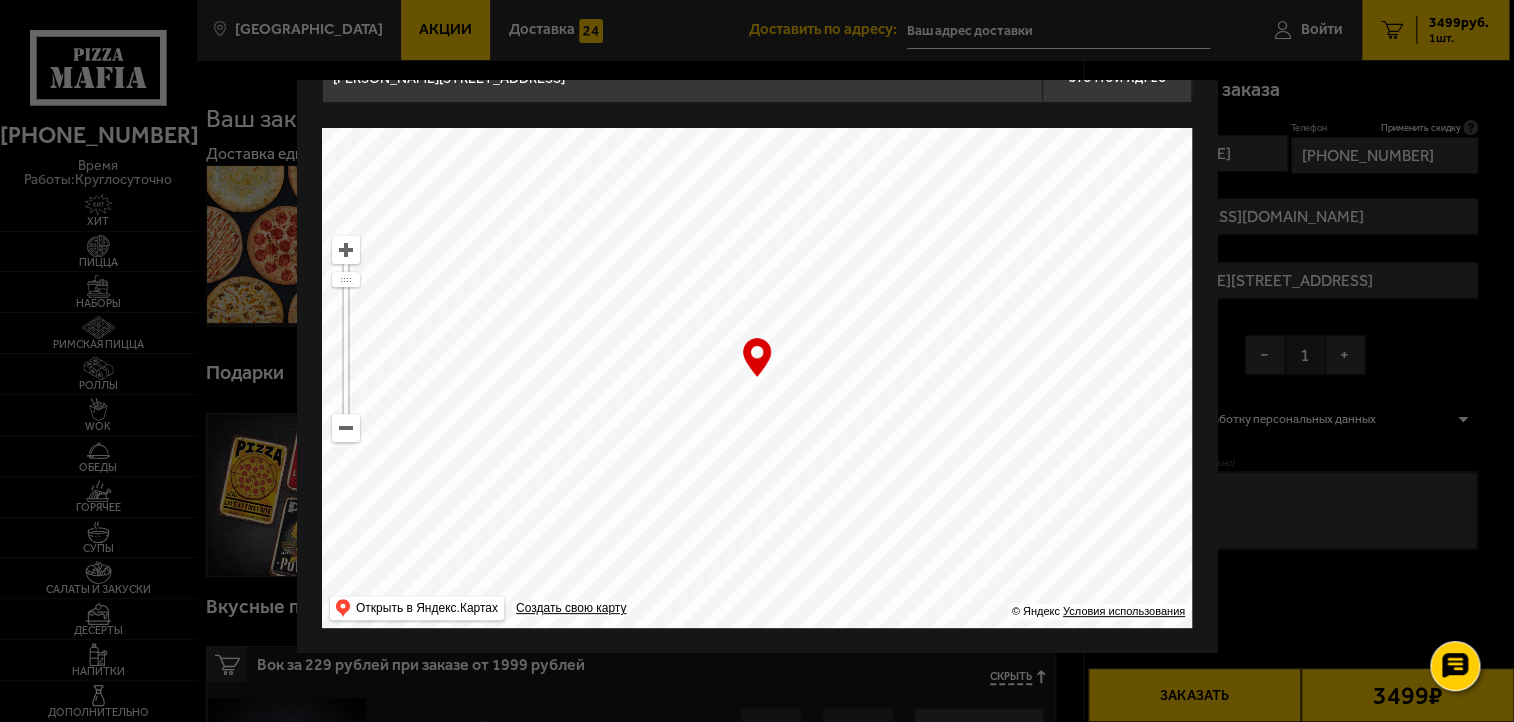 drag, startPoint x: 837, startPoint y: 482, endPoint x: 1041, endPoint y: 310, distance: 266.83328 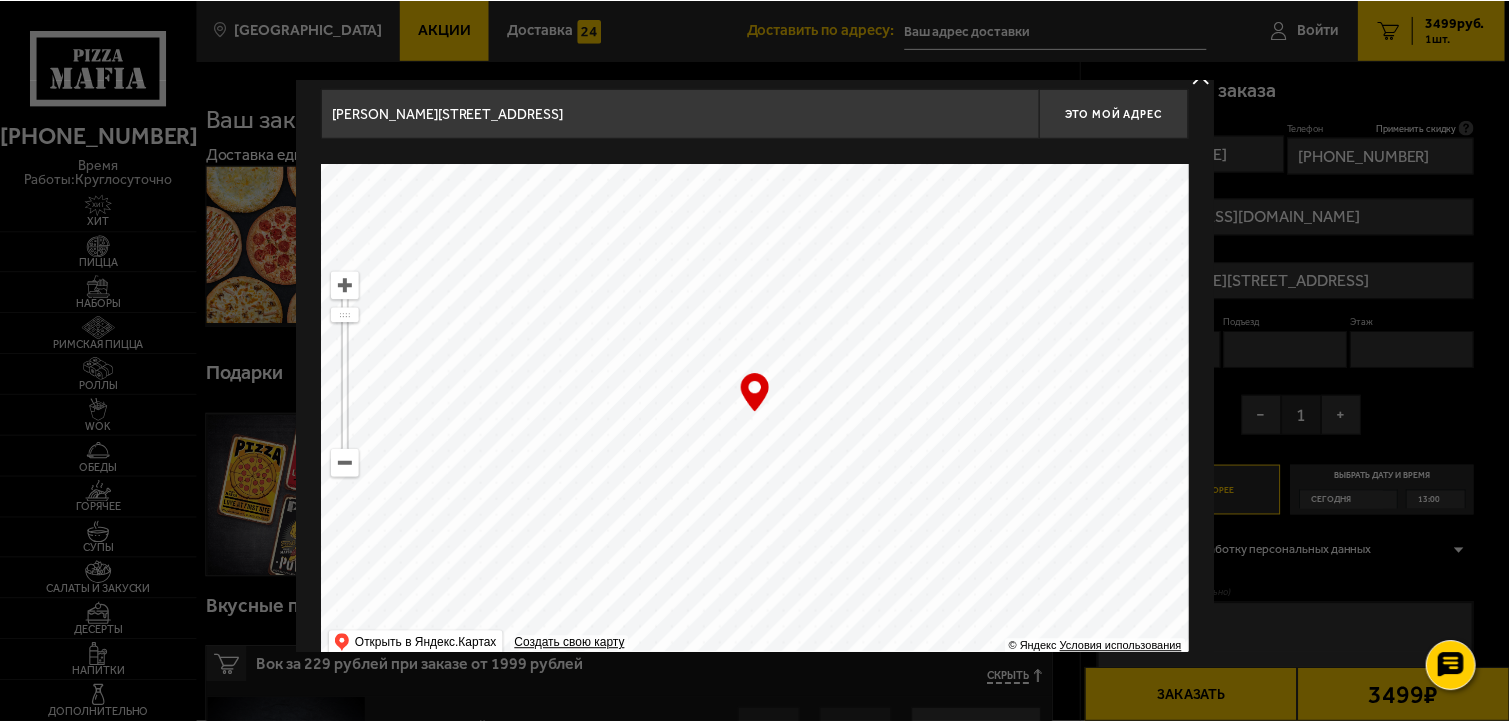 scroll, scrollTop: 0, scrollLeft: 0, axis: both 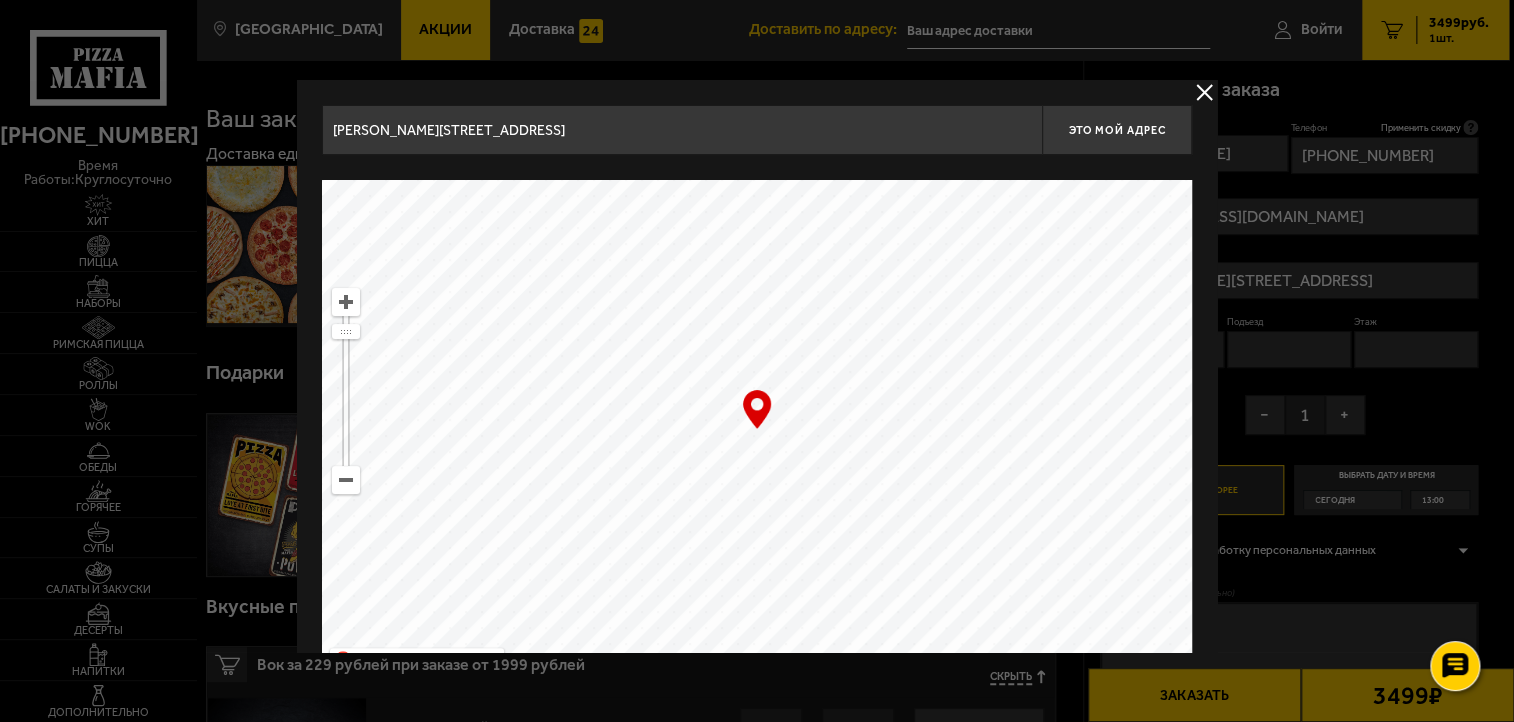 type on "Гороховая улица, 13" 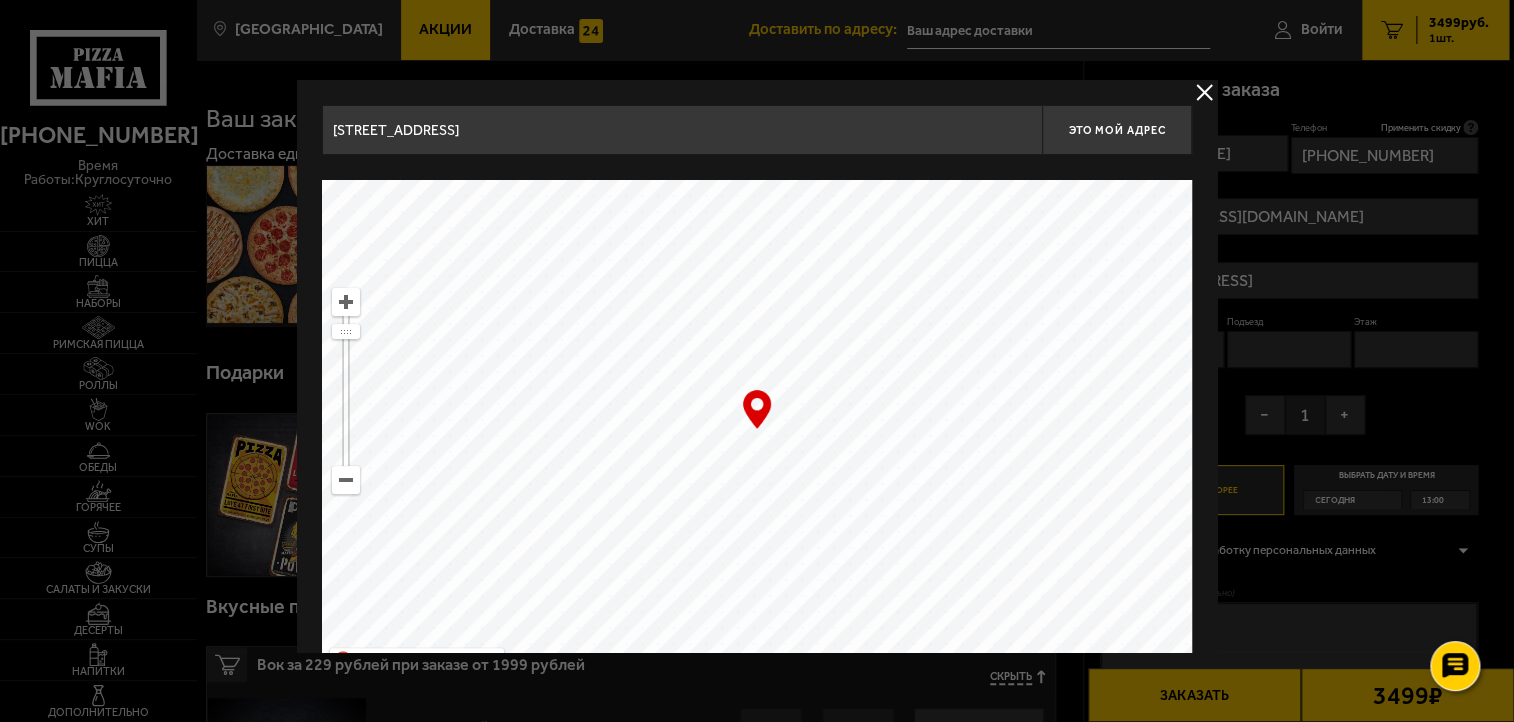 drag, startPoint x: 781, startPoint y: 547, endPoint x: 809, endPoint y: 161, distance: 387.01422 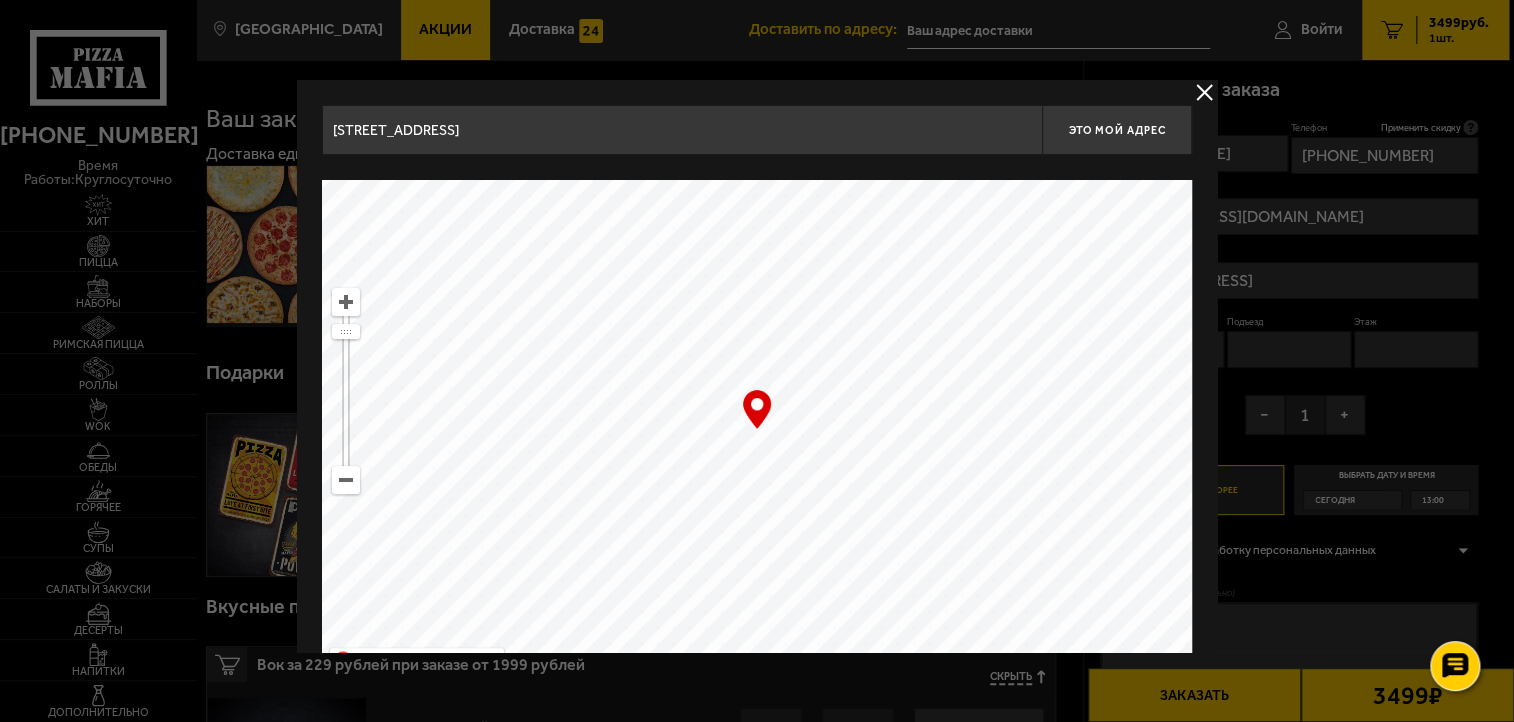 type on "набережная реки Мойки, 48-50-52В" 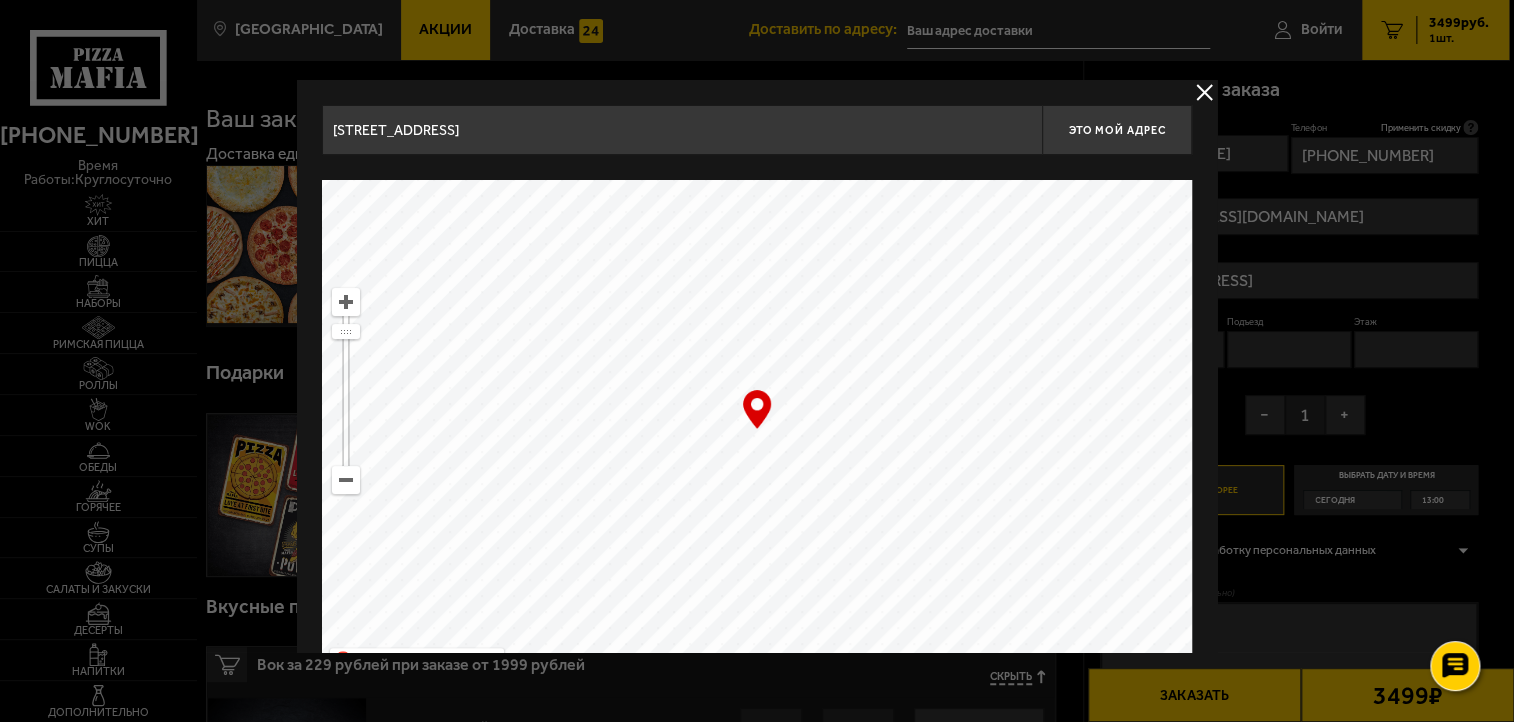 drag, startPoint x: 993, startPoint y: 503, endPoint x: 826, endPoint y: 421, distance: 186.0457 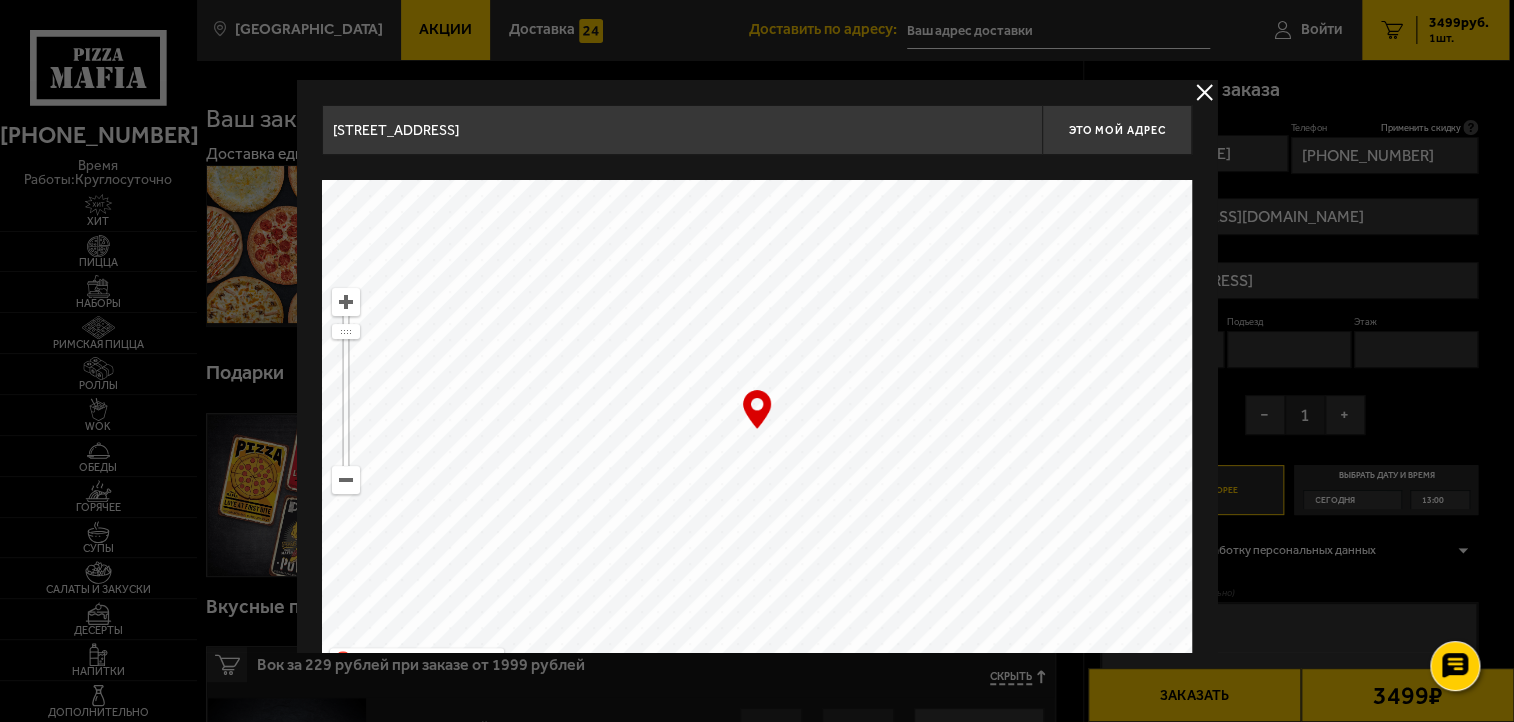 type on "Гороховая улица, 38Б" 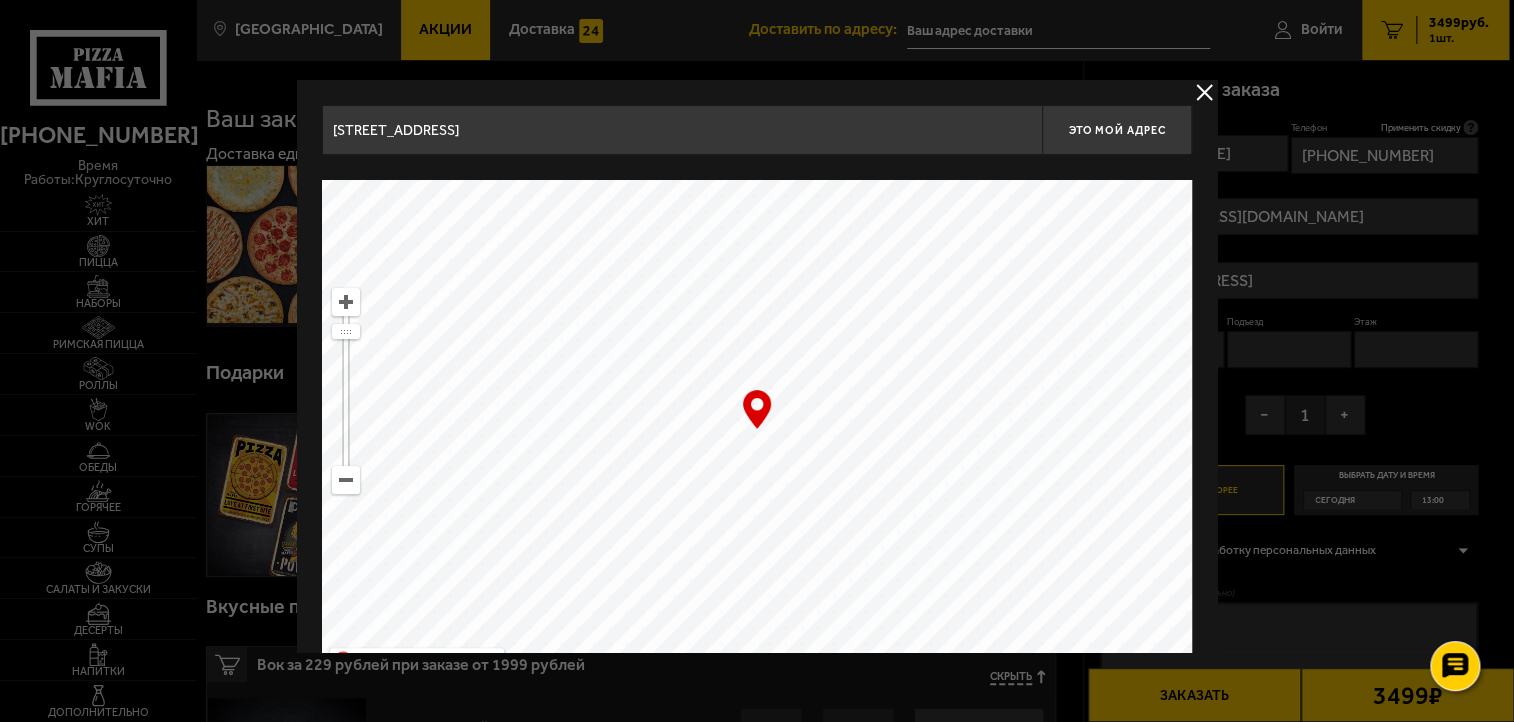 drag, startPoint x: 875, startPoint y: 501, endPoint x: 764, endPoint y: 549, distance: 120.93387 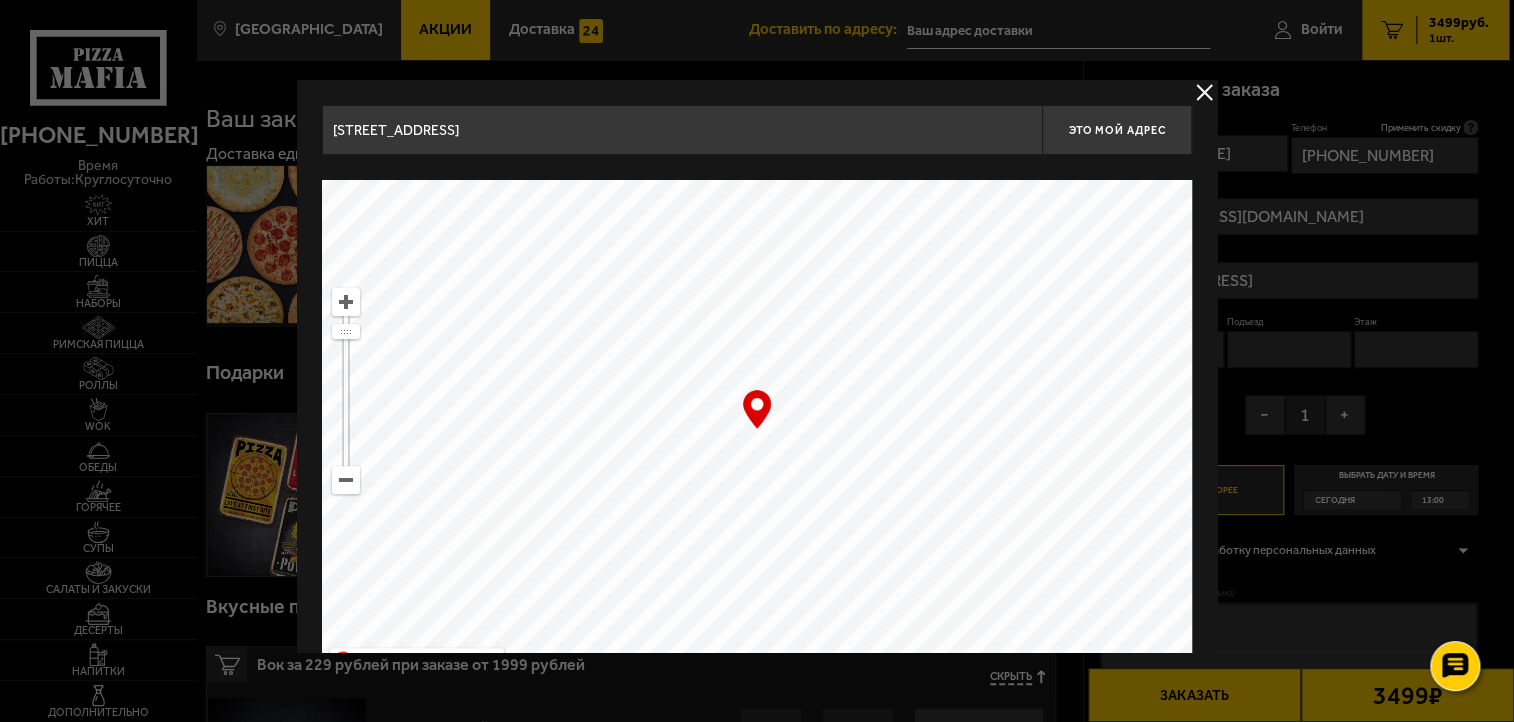 type on "Апраксин переулок, 8" 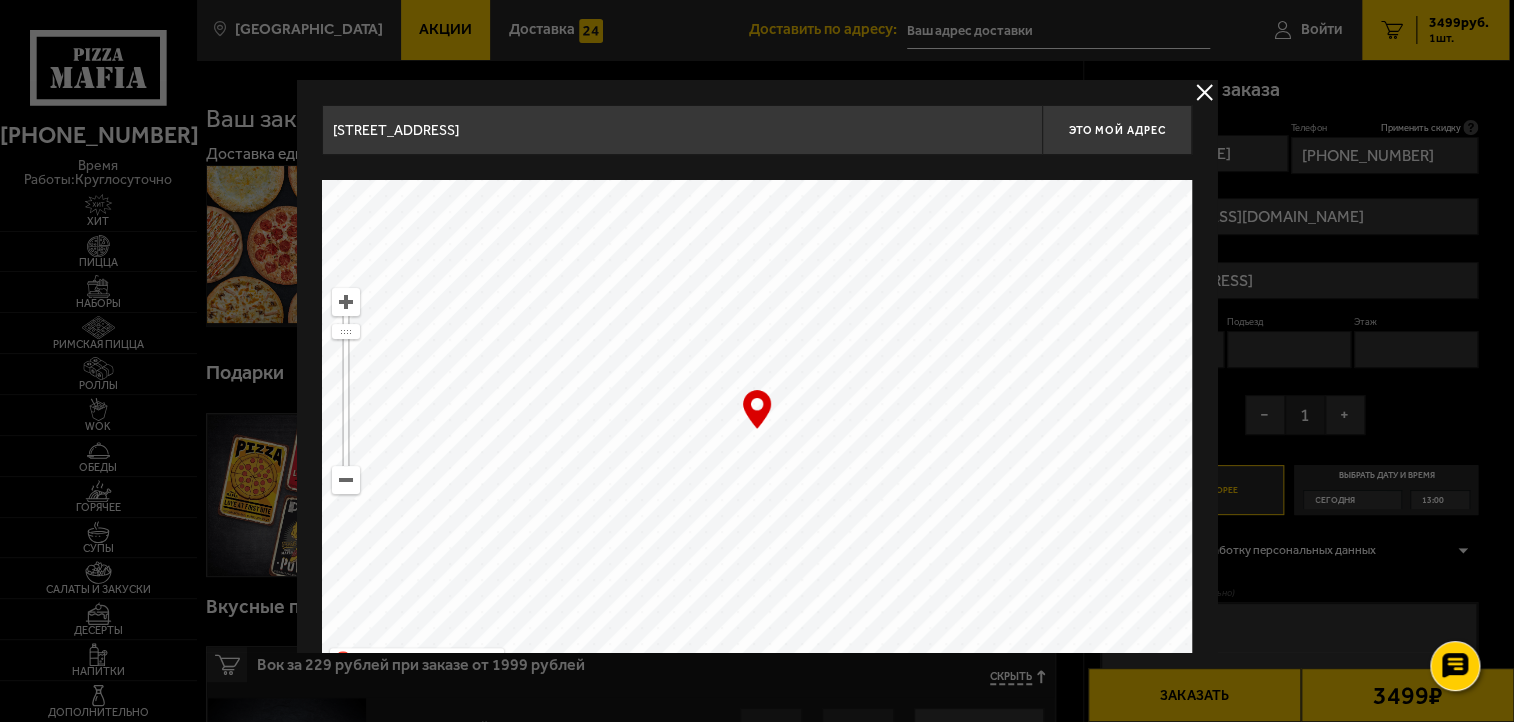 drag, startPoint x: 784, startPoint y: 457, endPoint x: 791, endPoint y: 442, distance: 16.552946 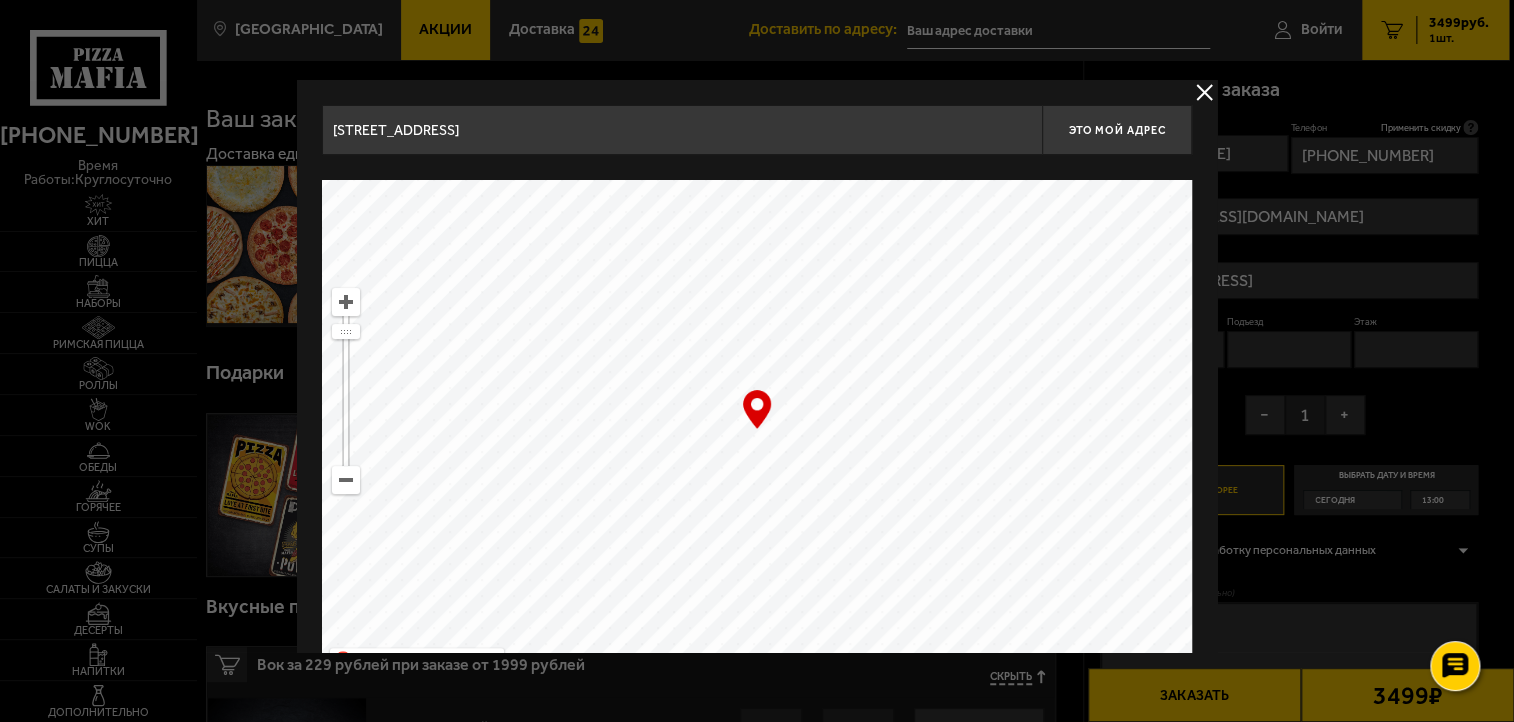 click on "Апраксин переулок, 8" at bounding box center [682, 130] 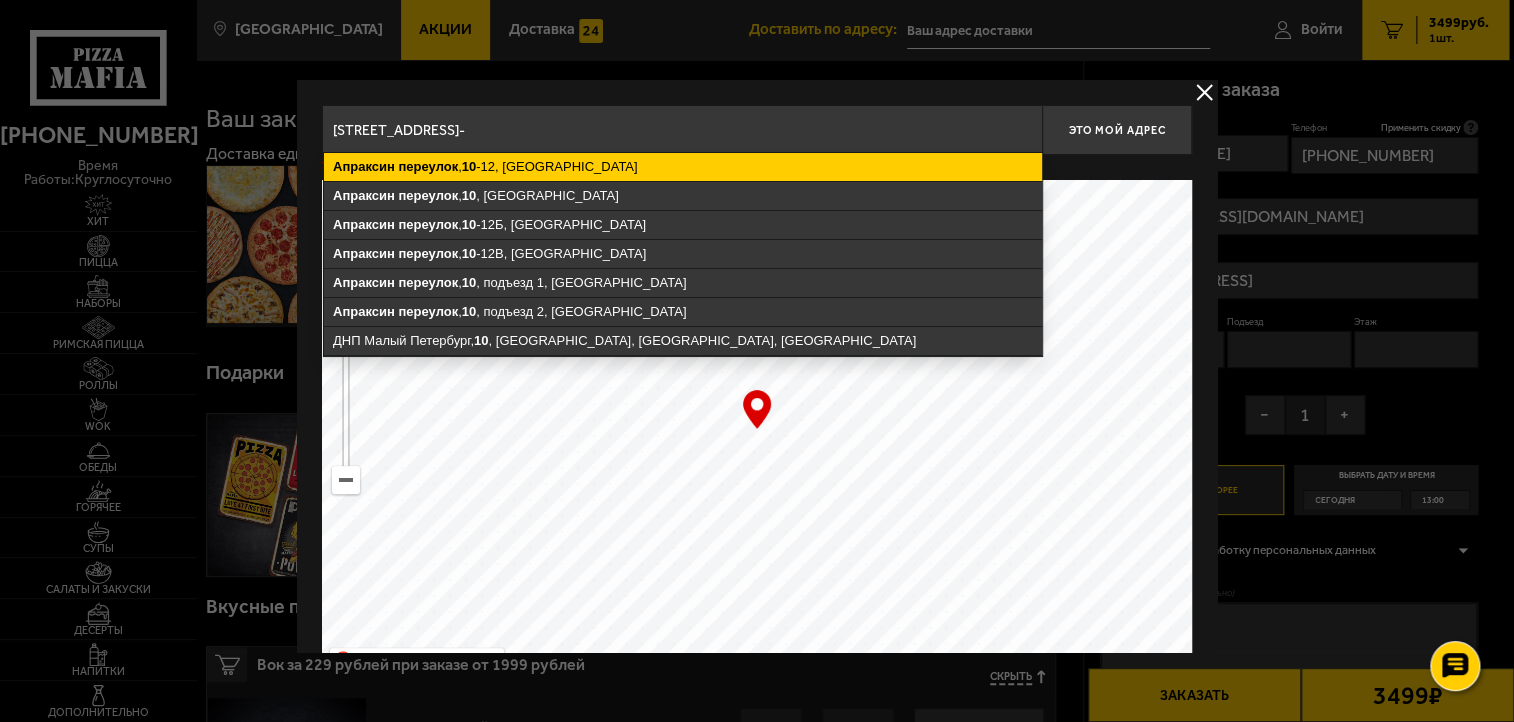 click on "Апраксин   переулок ,  10 -12, Санкт-Петербург" at bounding box center [683, 167] 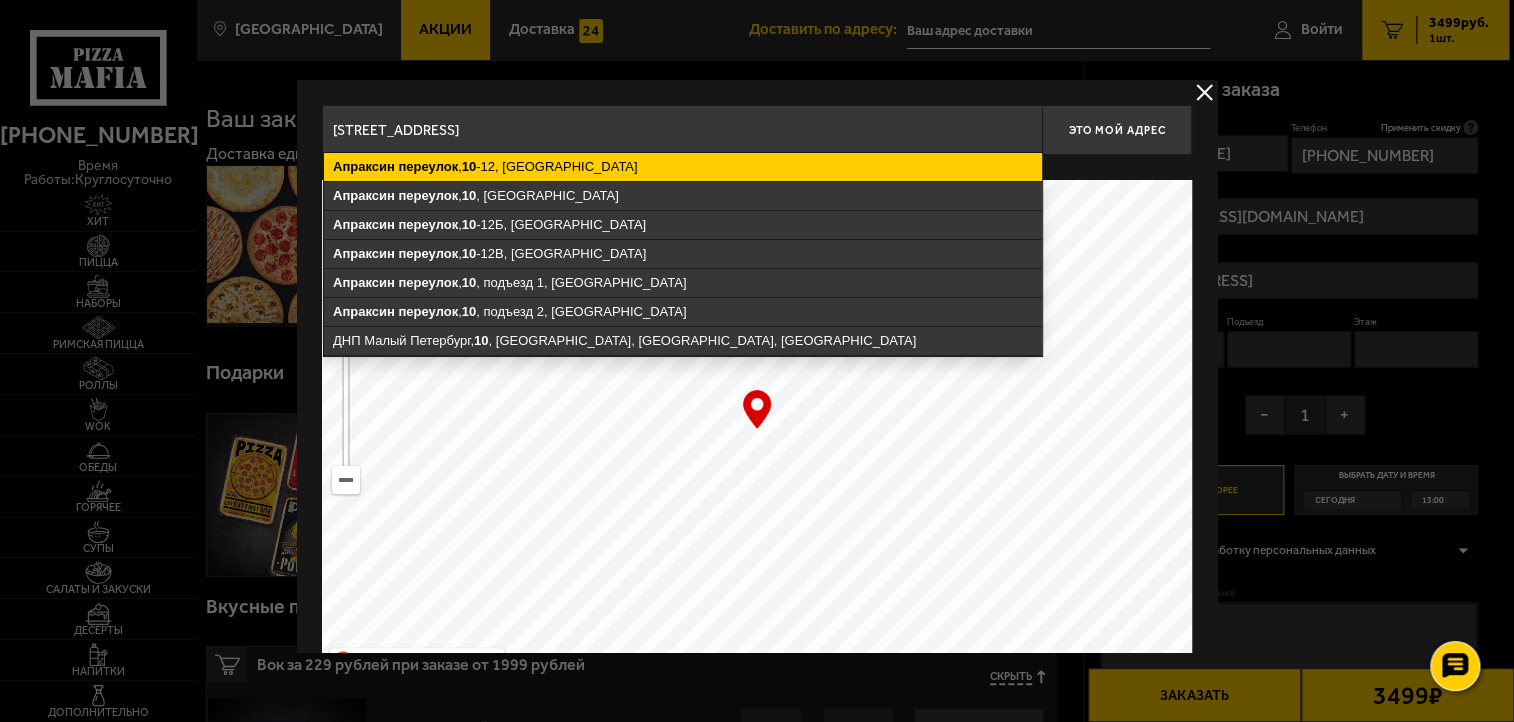 type on "Апраксин переулок, 10-12" 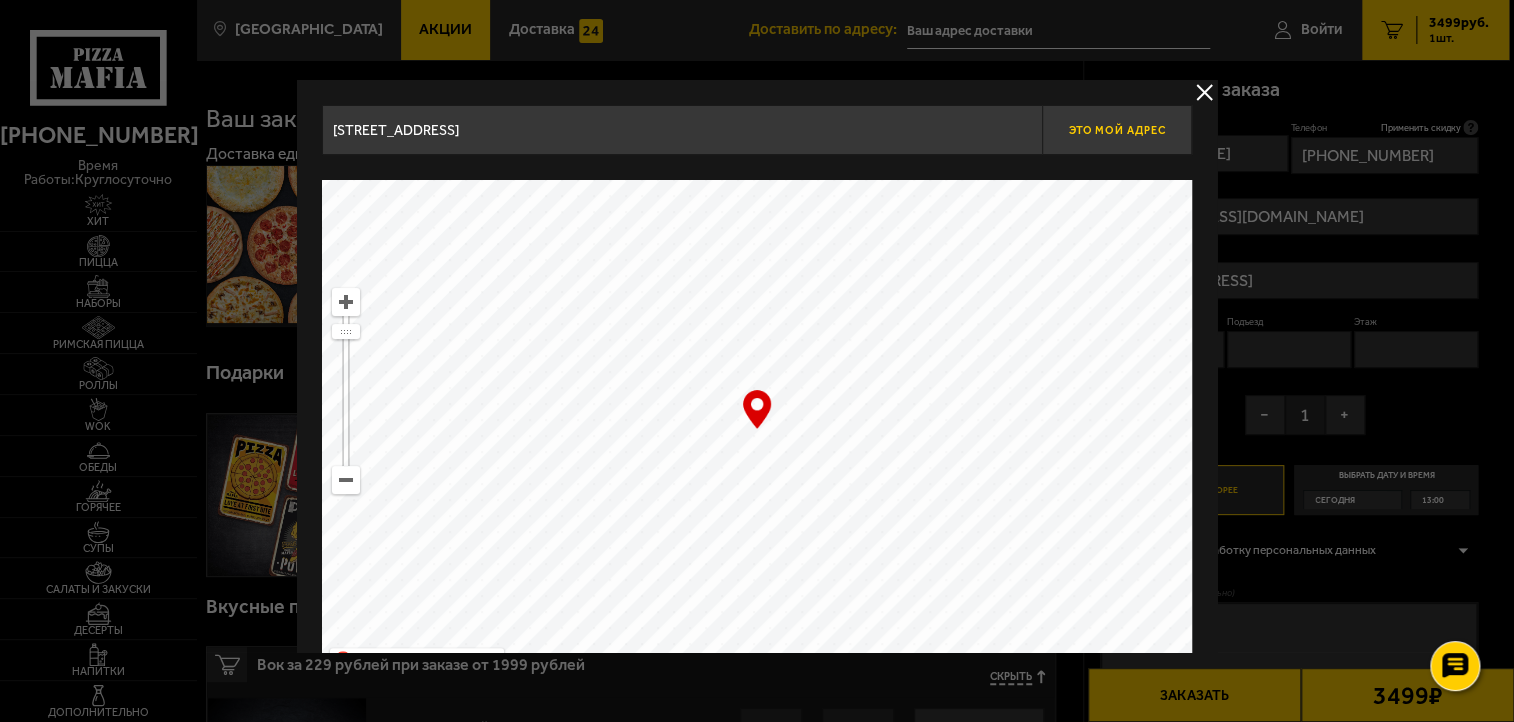 click on "Это мой адрес" at bounding box center (1117, 130) 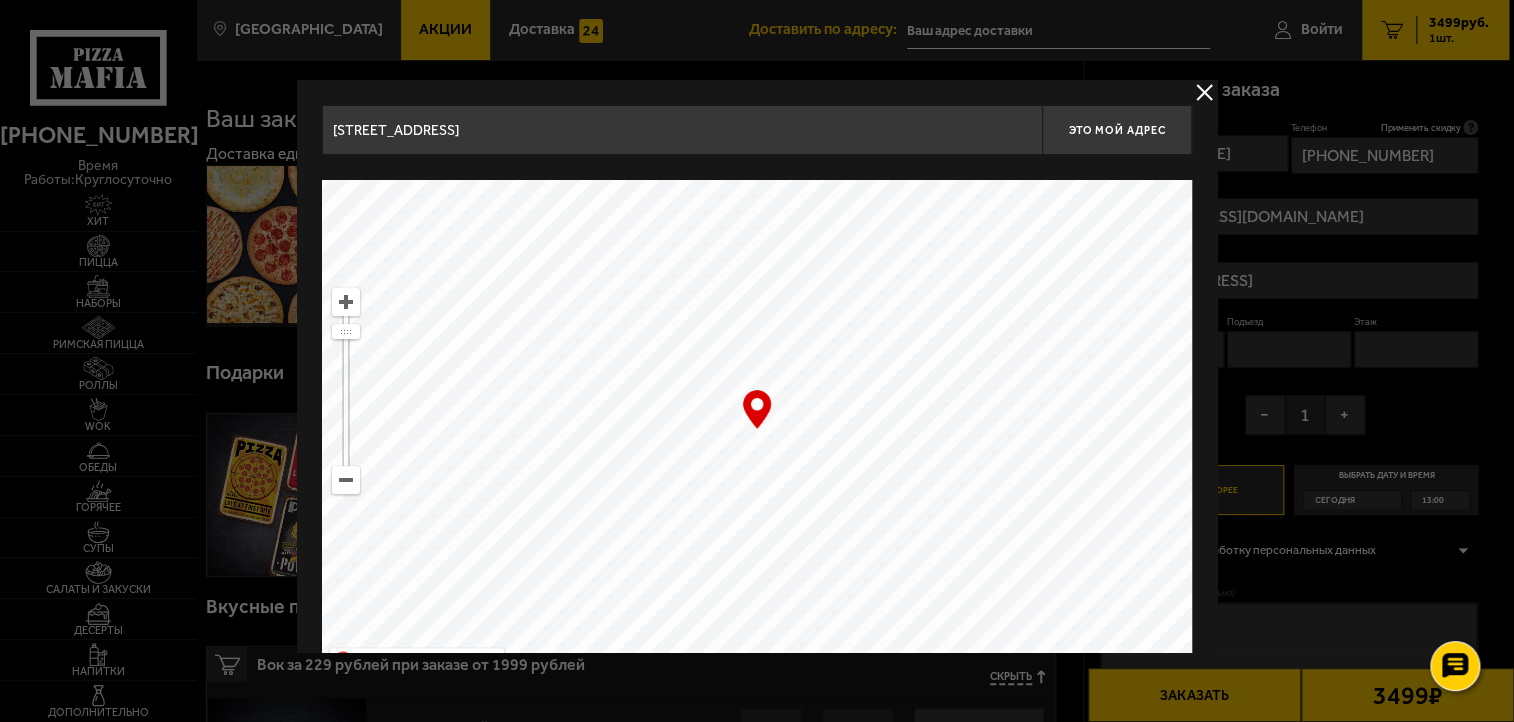 type on "Апраксин переулок, 10-12" 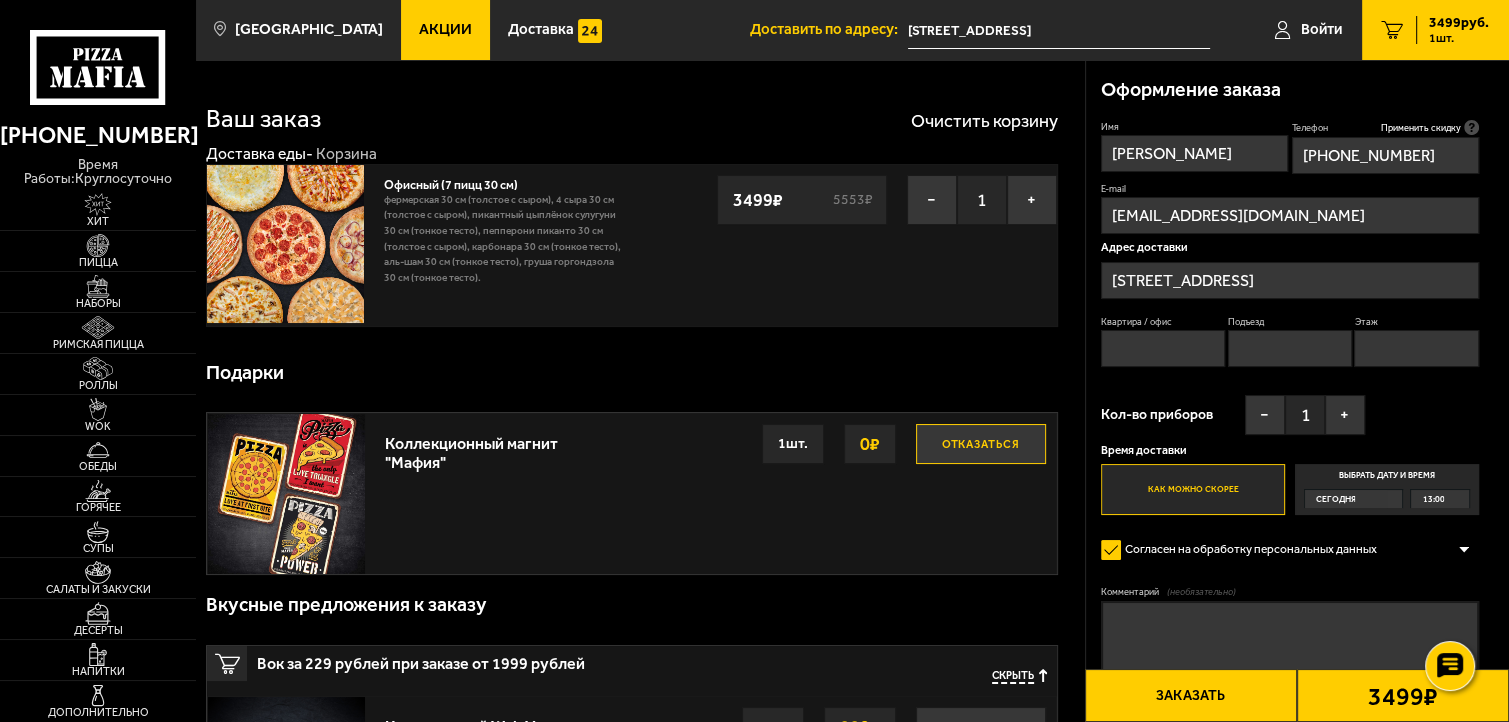 click on "Квартира / офис" at bounding box center (1163, 348) 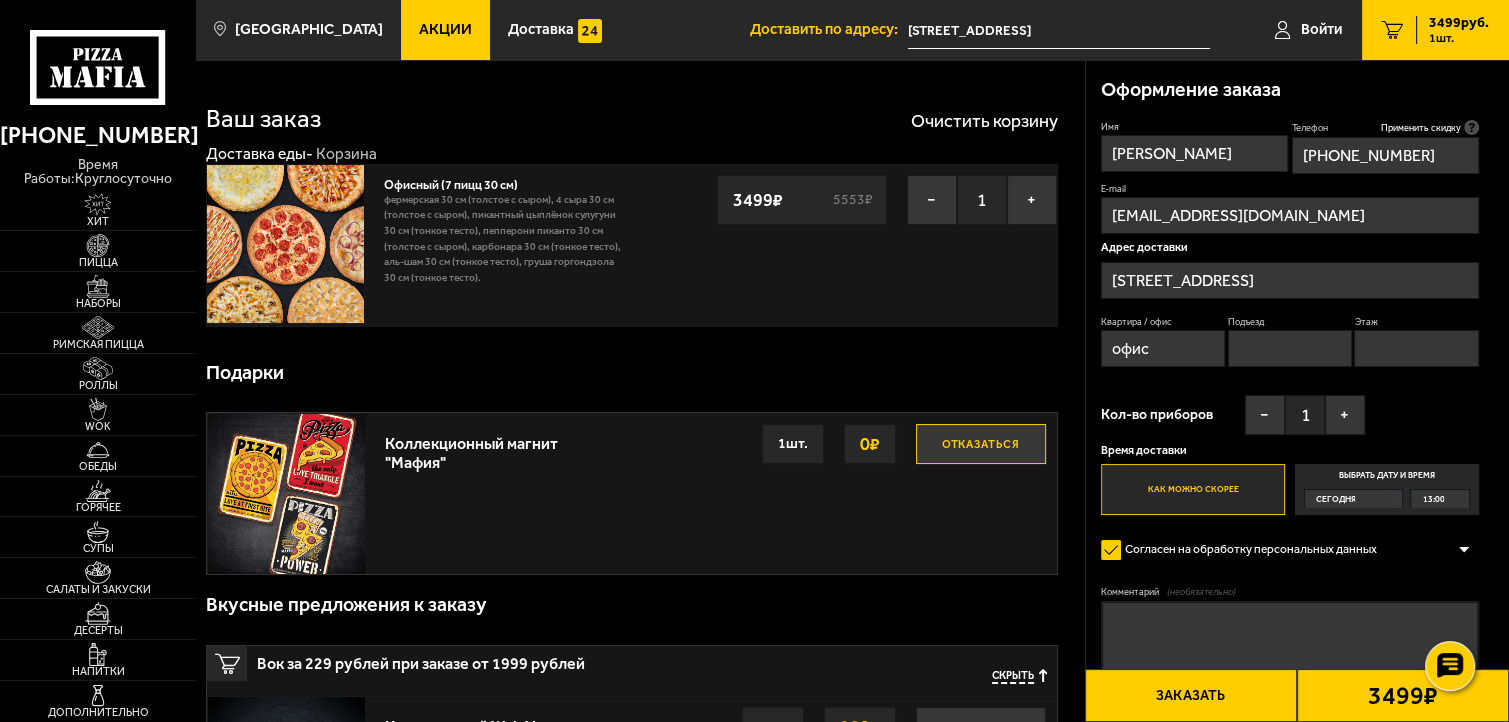 type on "офис" 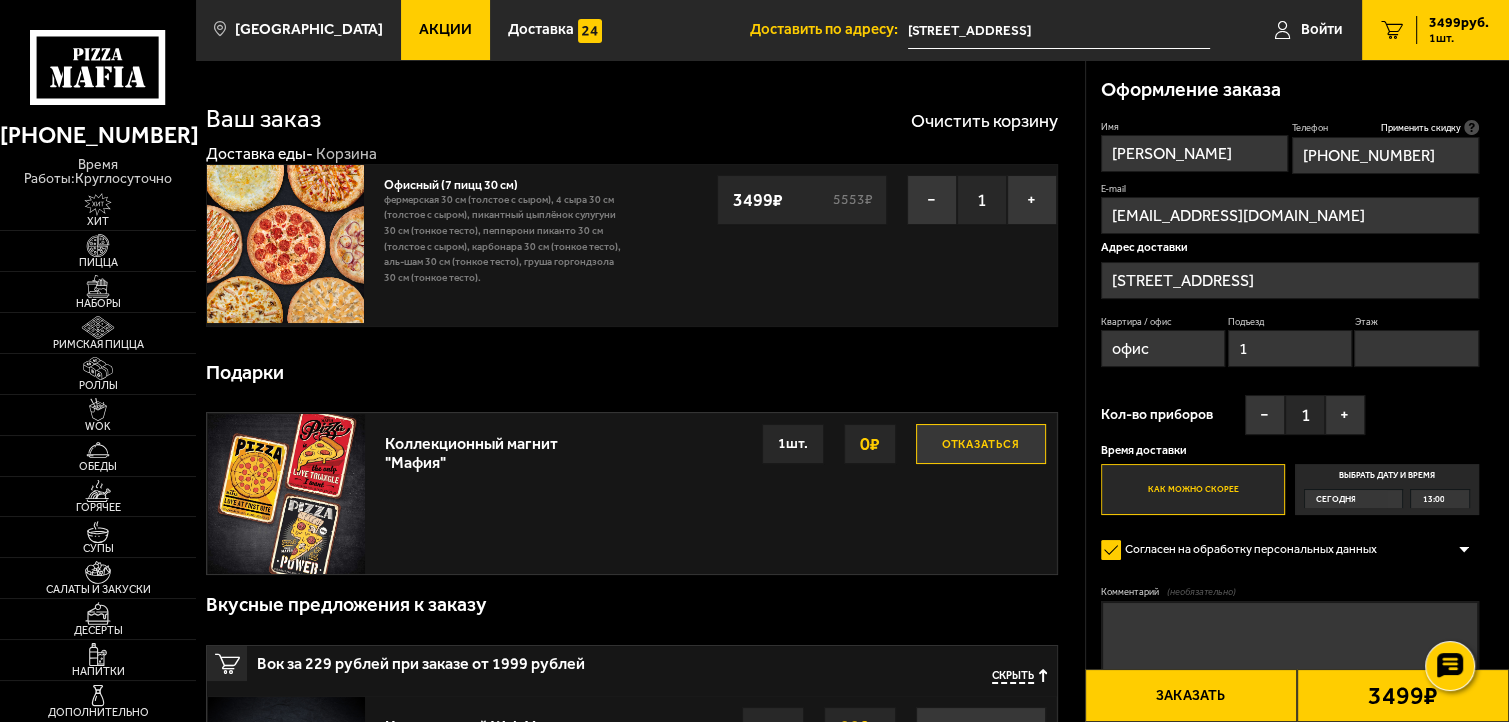 type on "1" 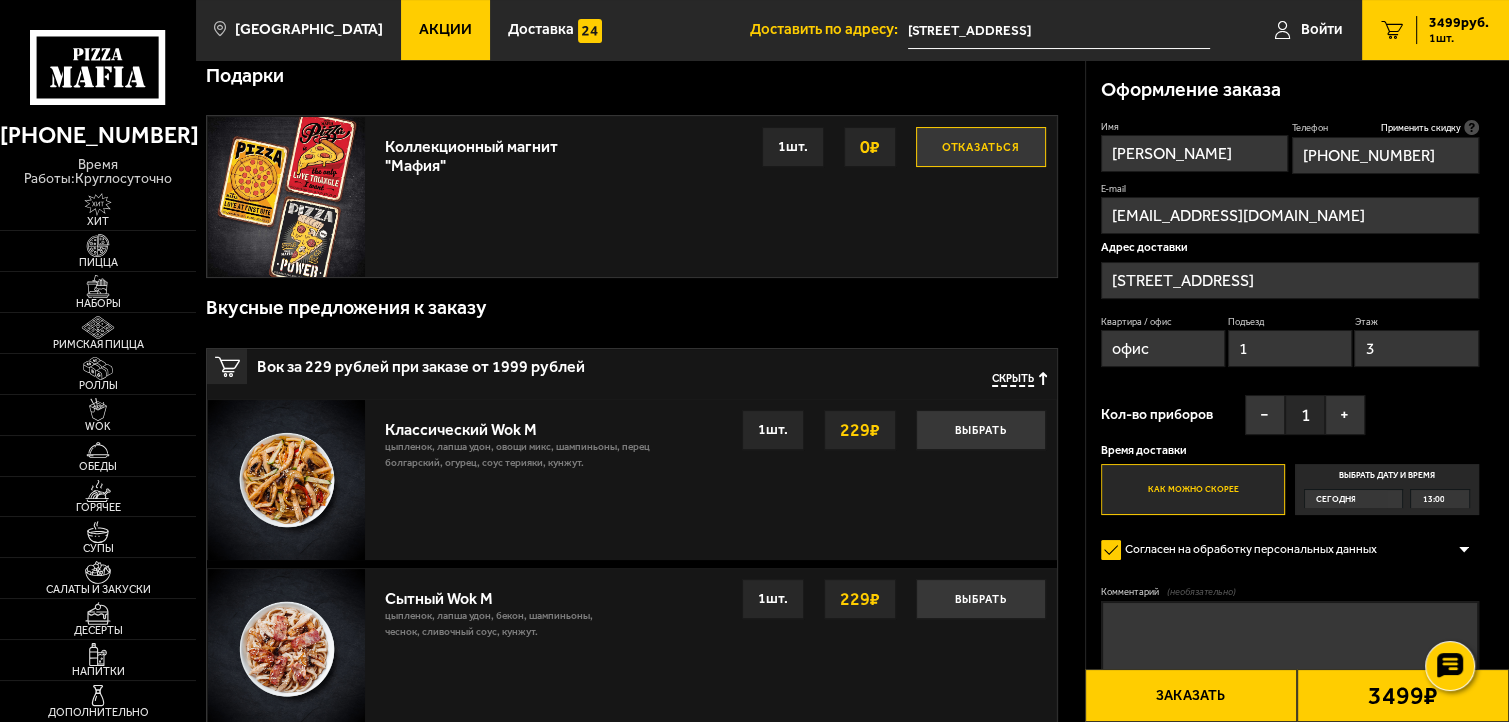 scroll, scrollTop: 300, scrollLeft: 0, axis: vertical 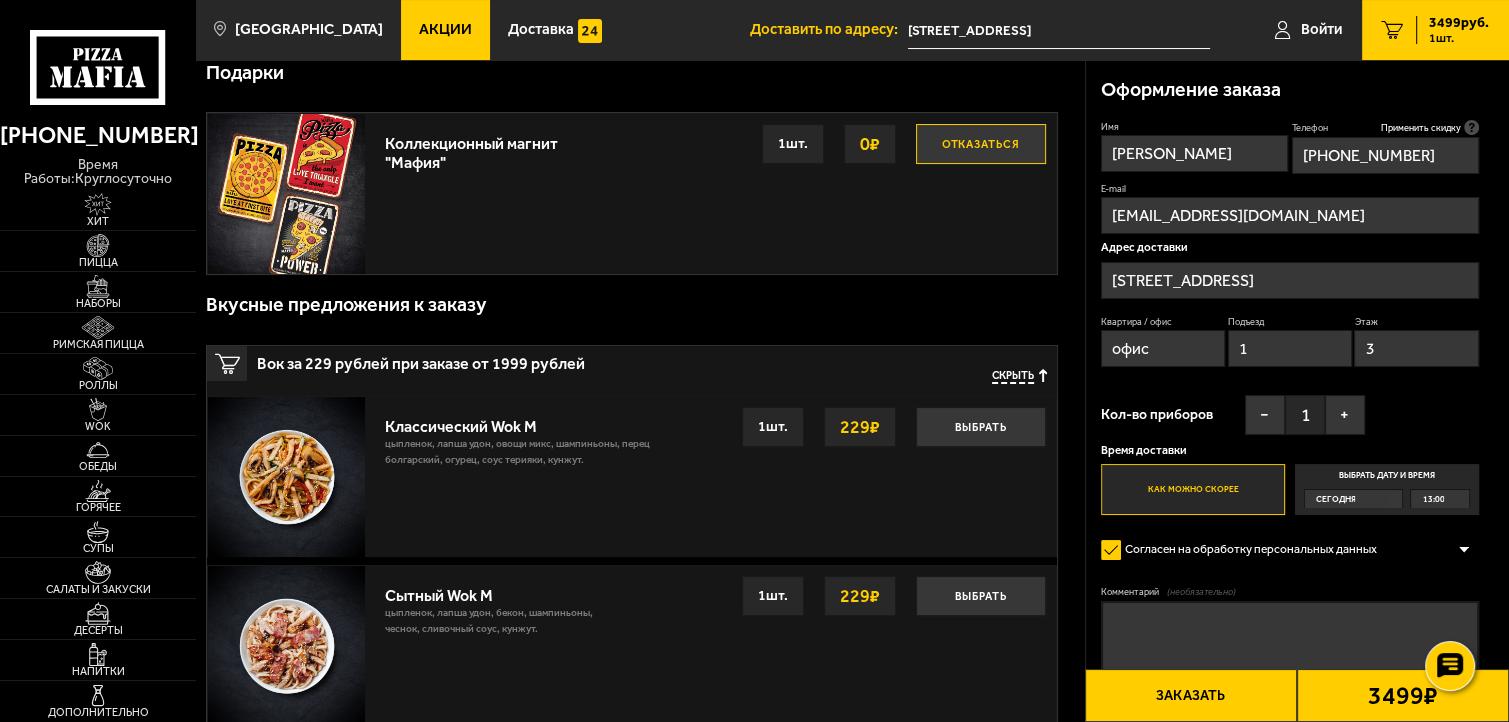 type on "3" 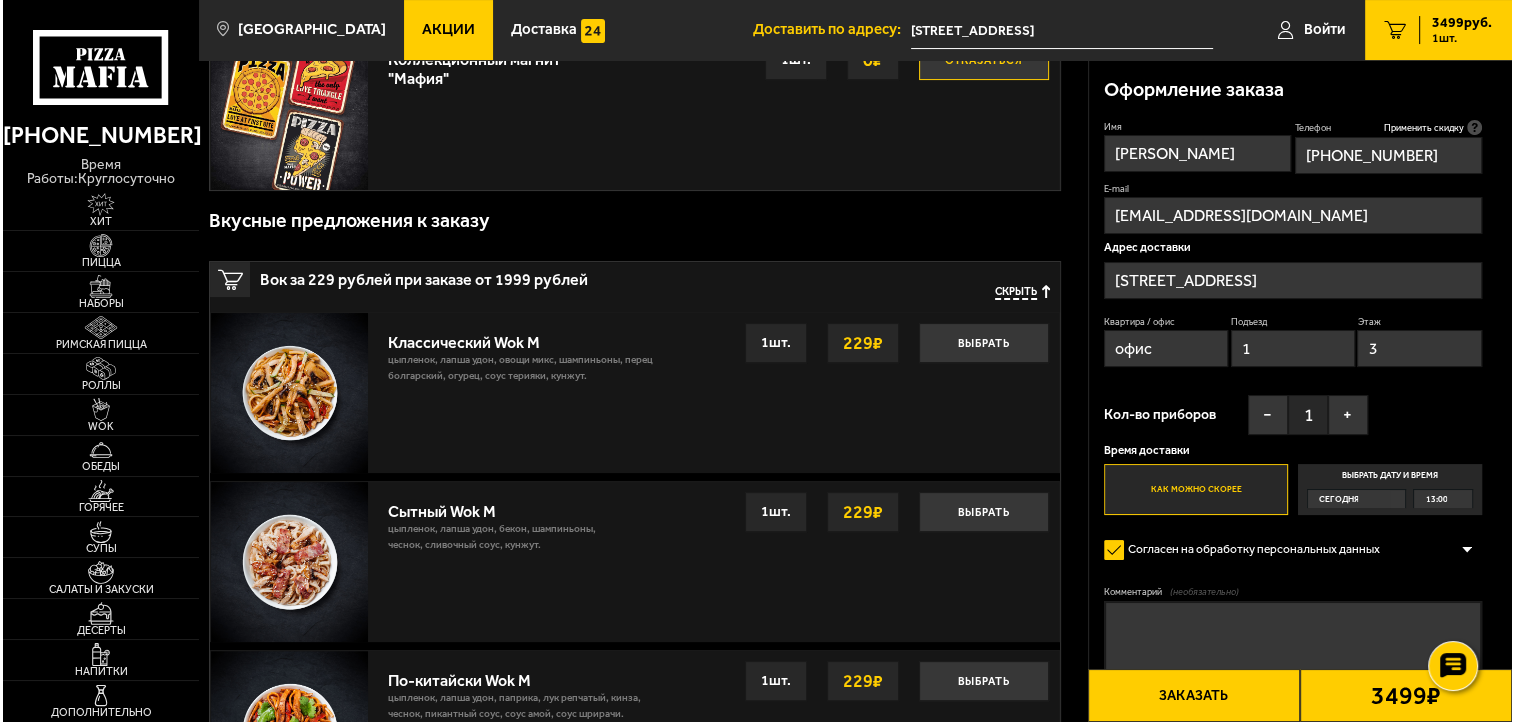 scroll, scrollTop: 500, scrollLeft: 0, axis: vertical 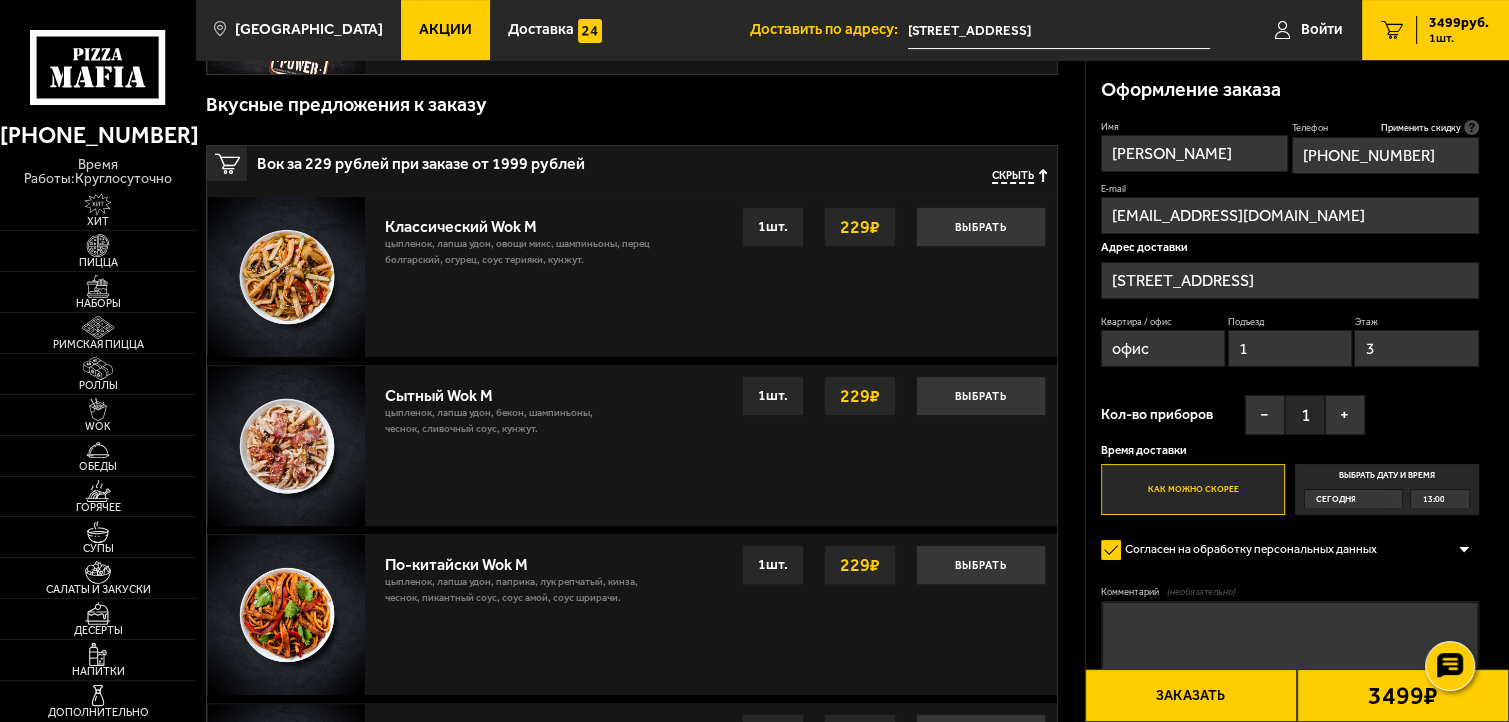 click on "Комментарий   (необязательно)" at bounding box center [1289, 640] 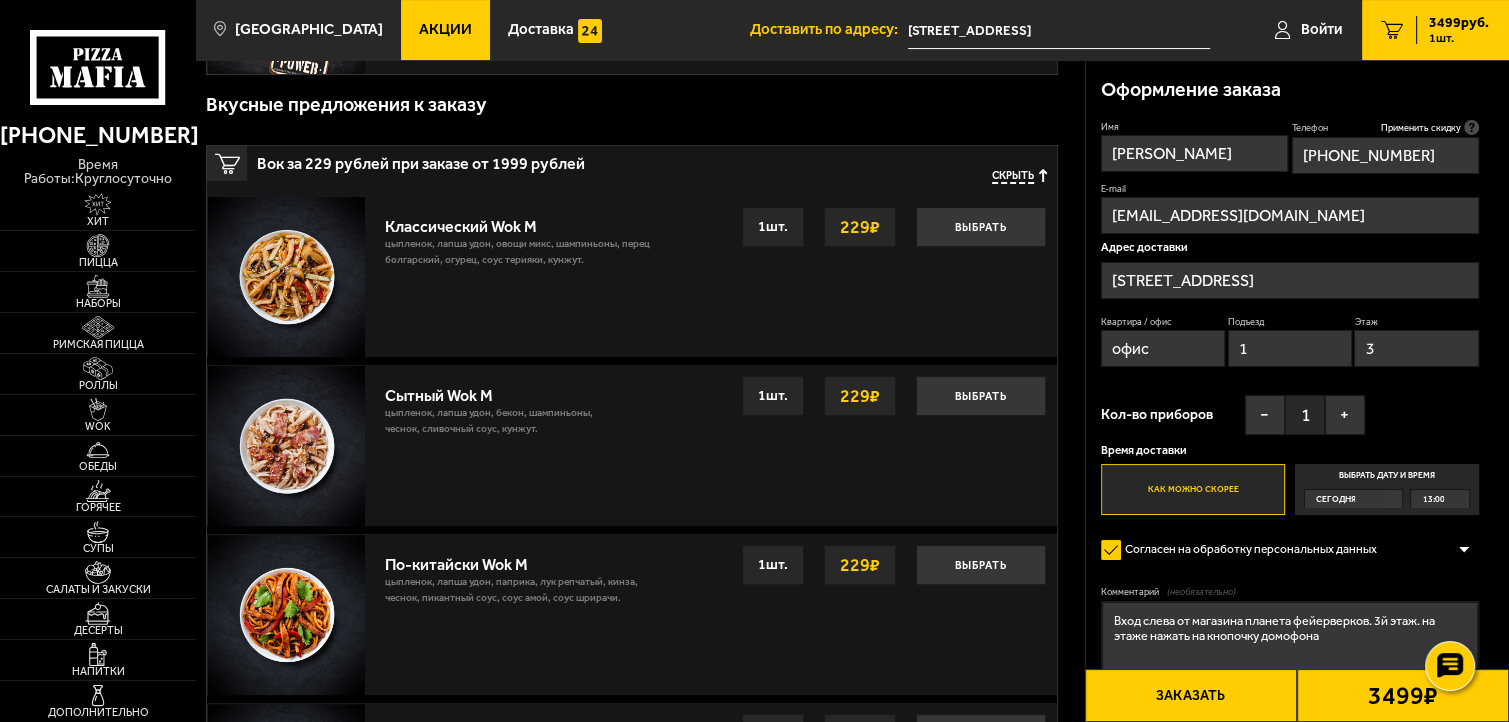 type on "Вход слева от магазина планета фейерверков. 3й этаж. на этаже нажать на кнопочку домофона" 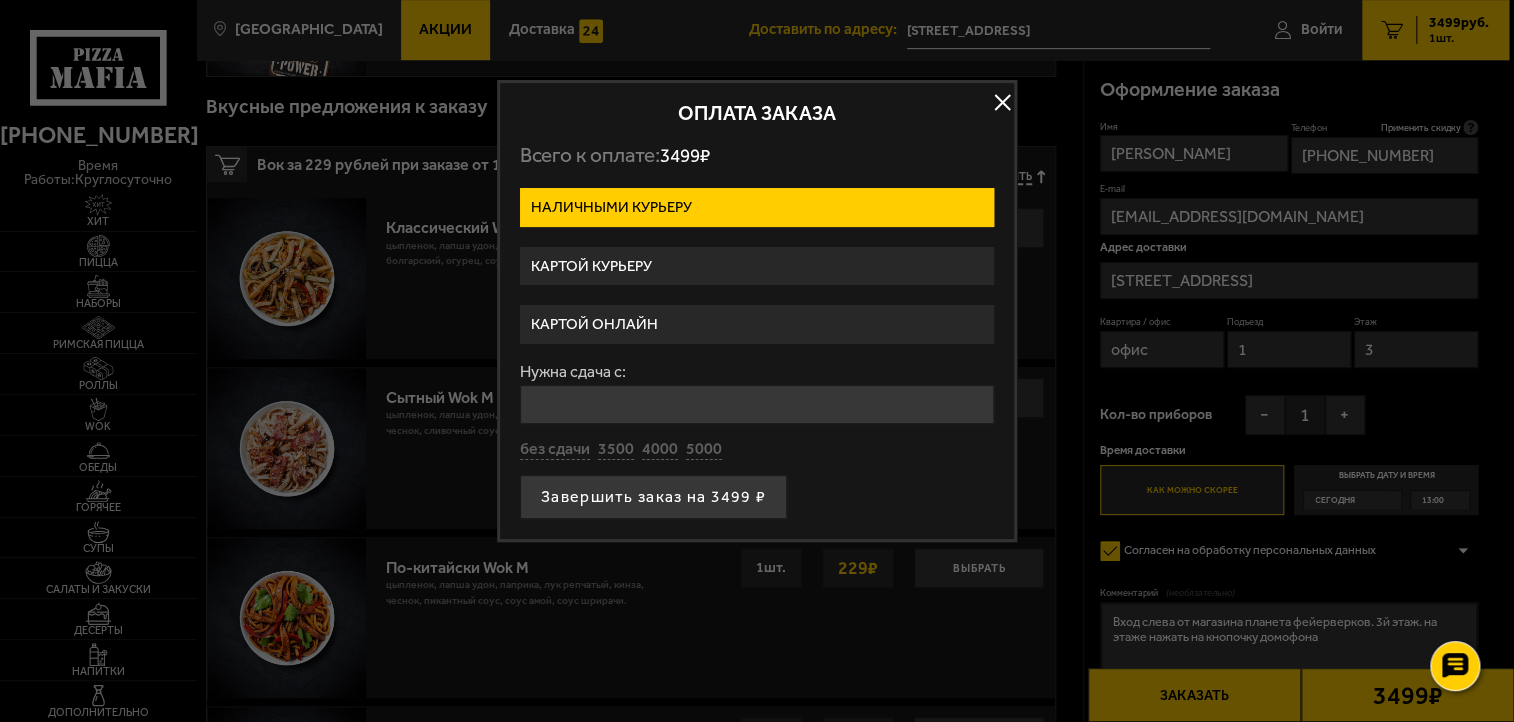 click on "Картой курьеру" at bounding box center (757, 266) 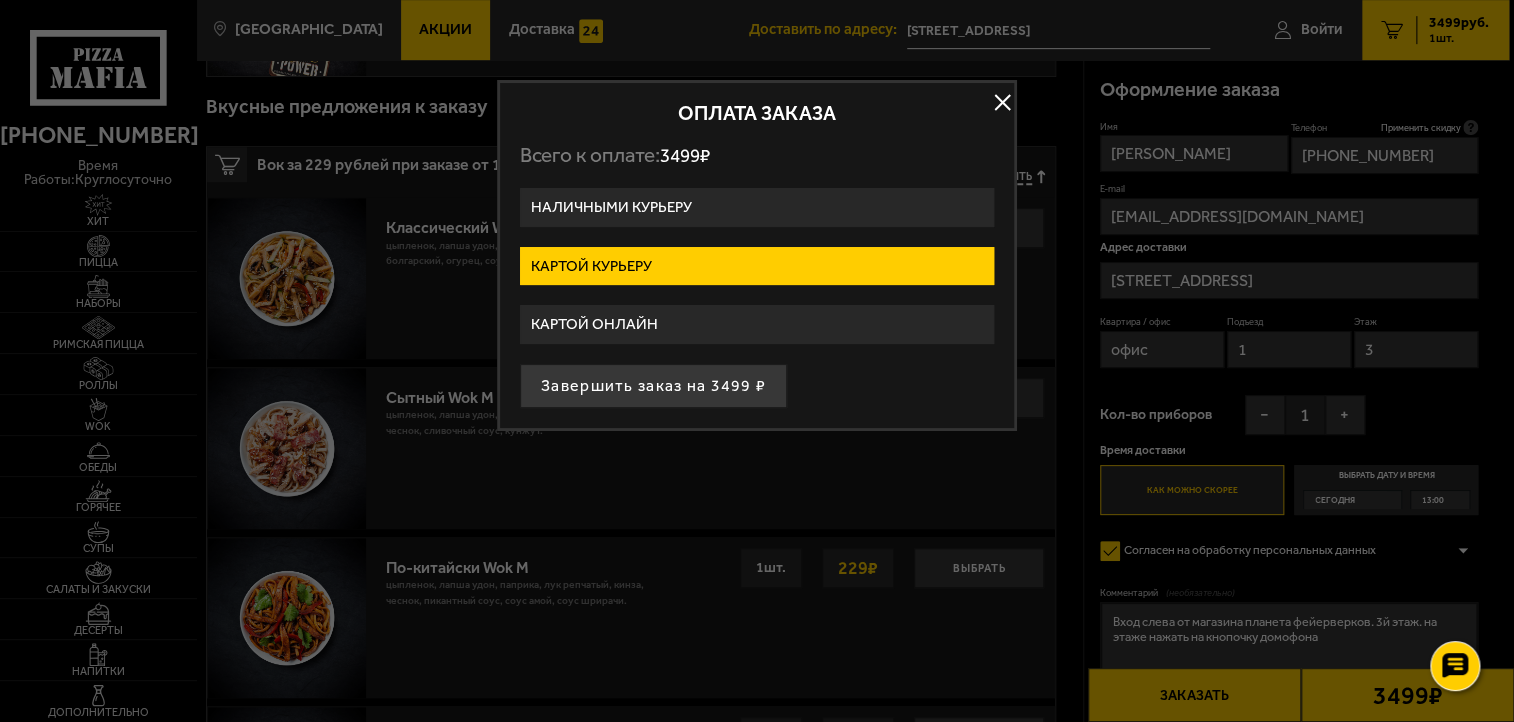 click on "Картой онлайн" at bounding box center [757, 324] 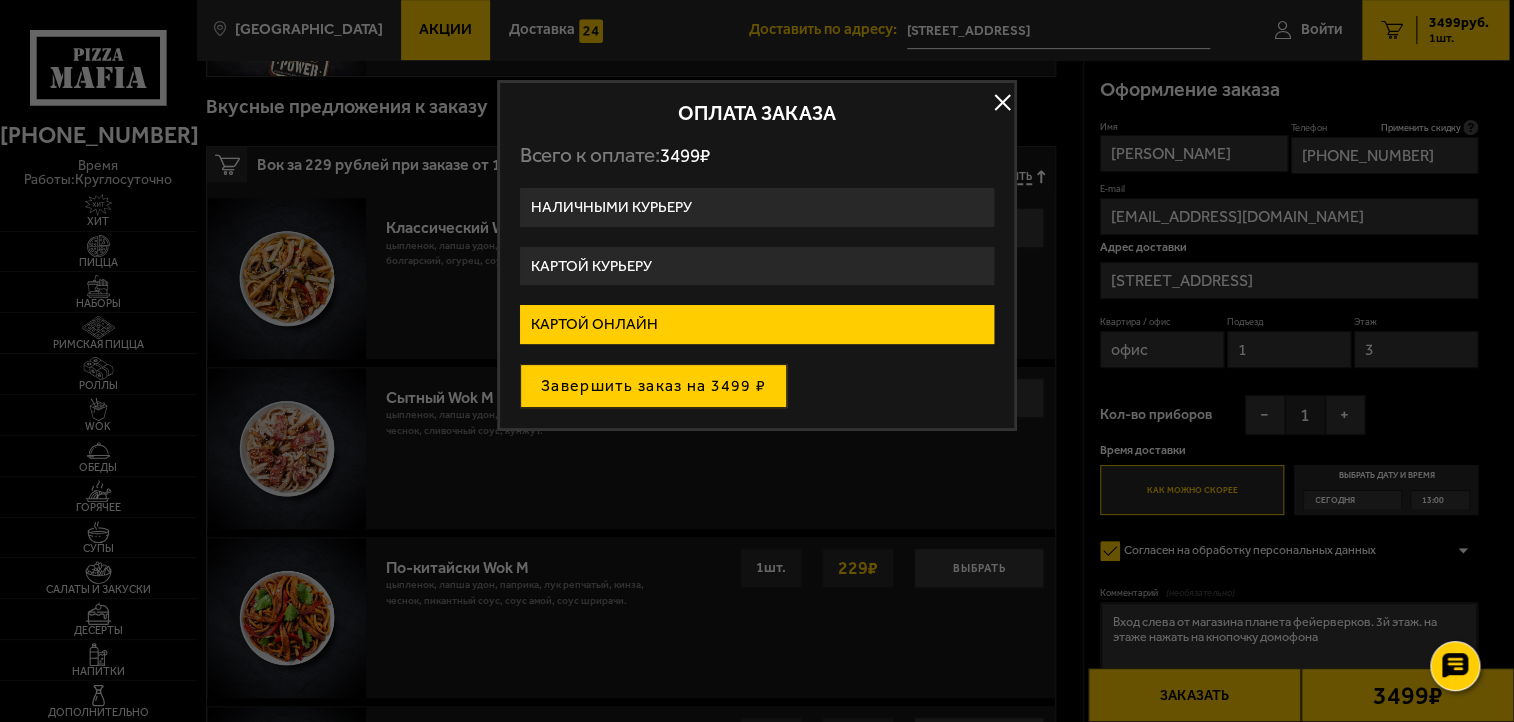 click on "Завершить заказ на 3499 ₽" at bounding box center (653, 386) 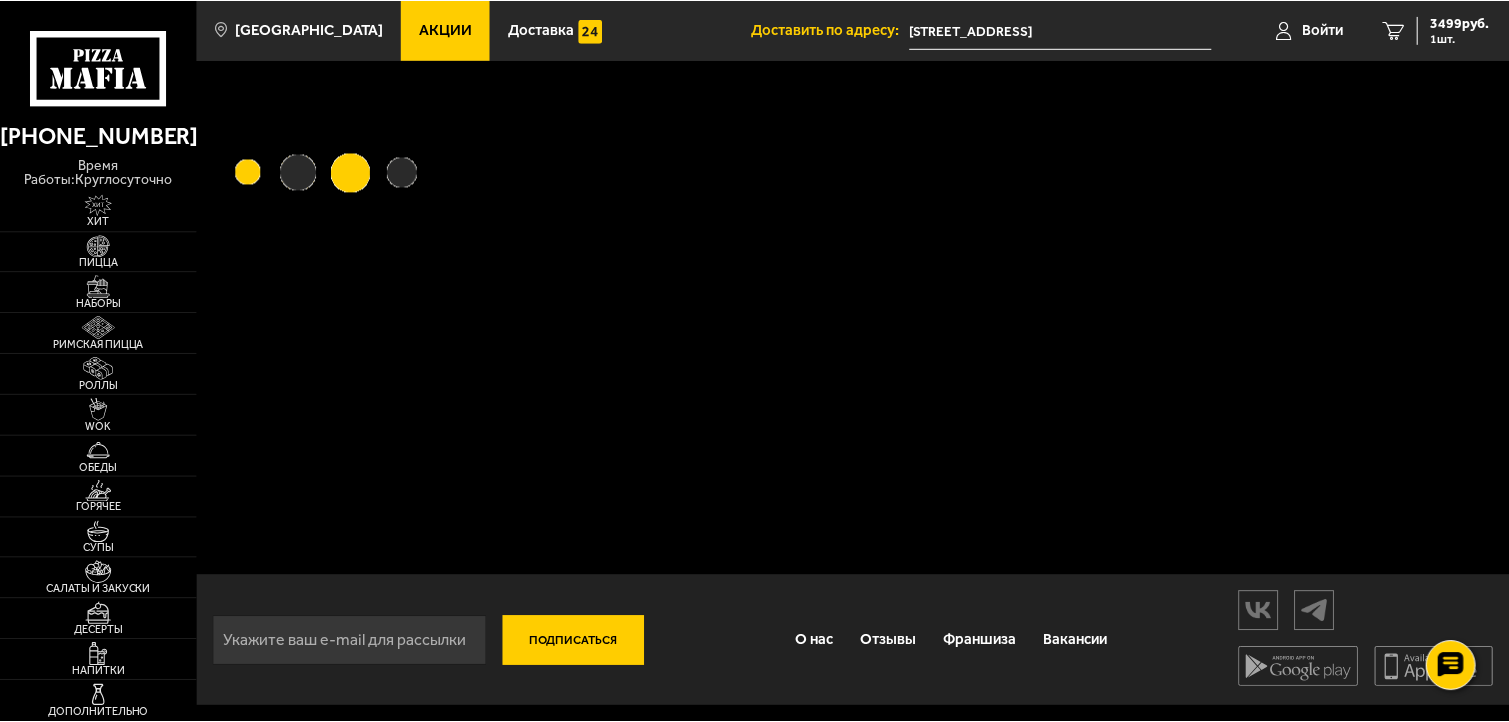 scroll, scrollTop: 0, scrollLeft: 0, axis: both 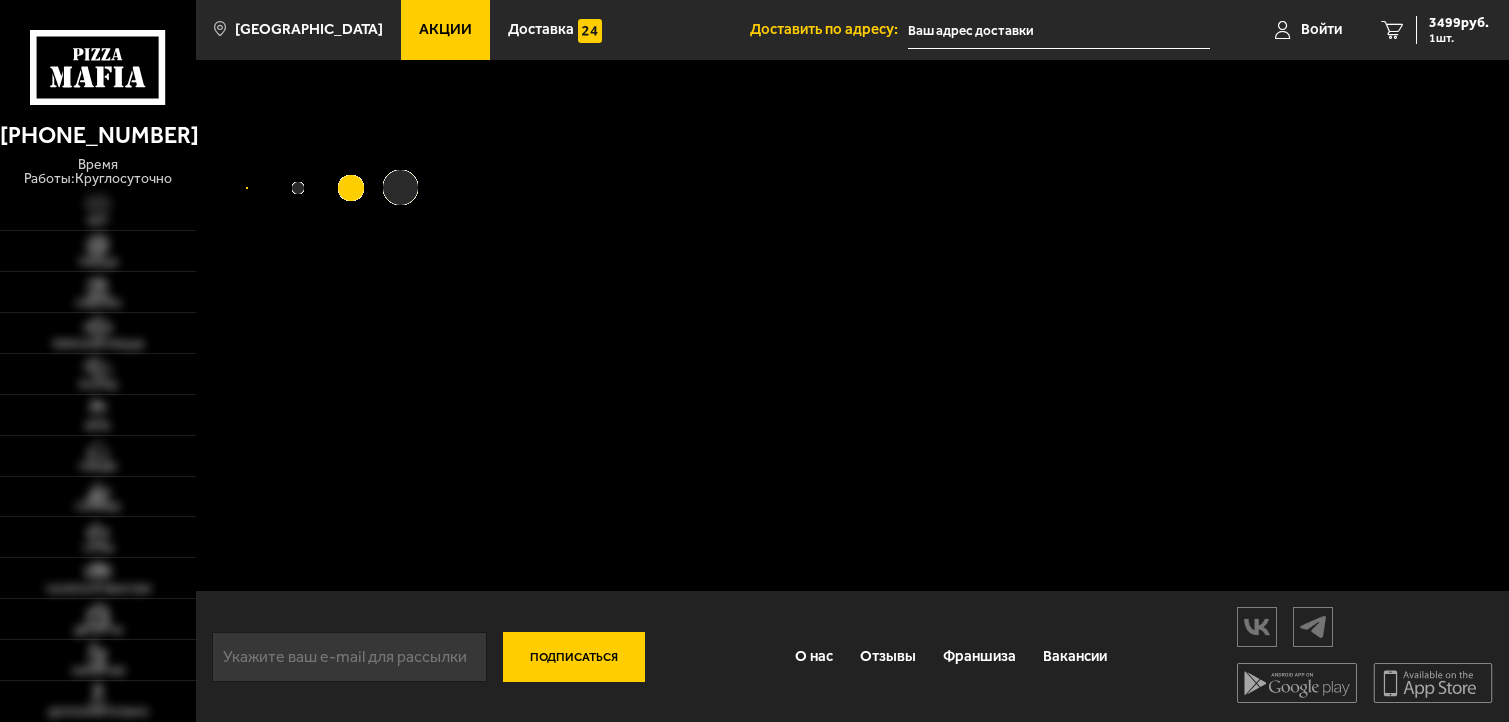 type on "[STREET_ADDRESS]" 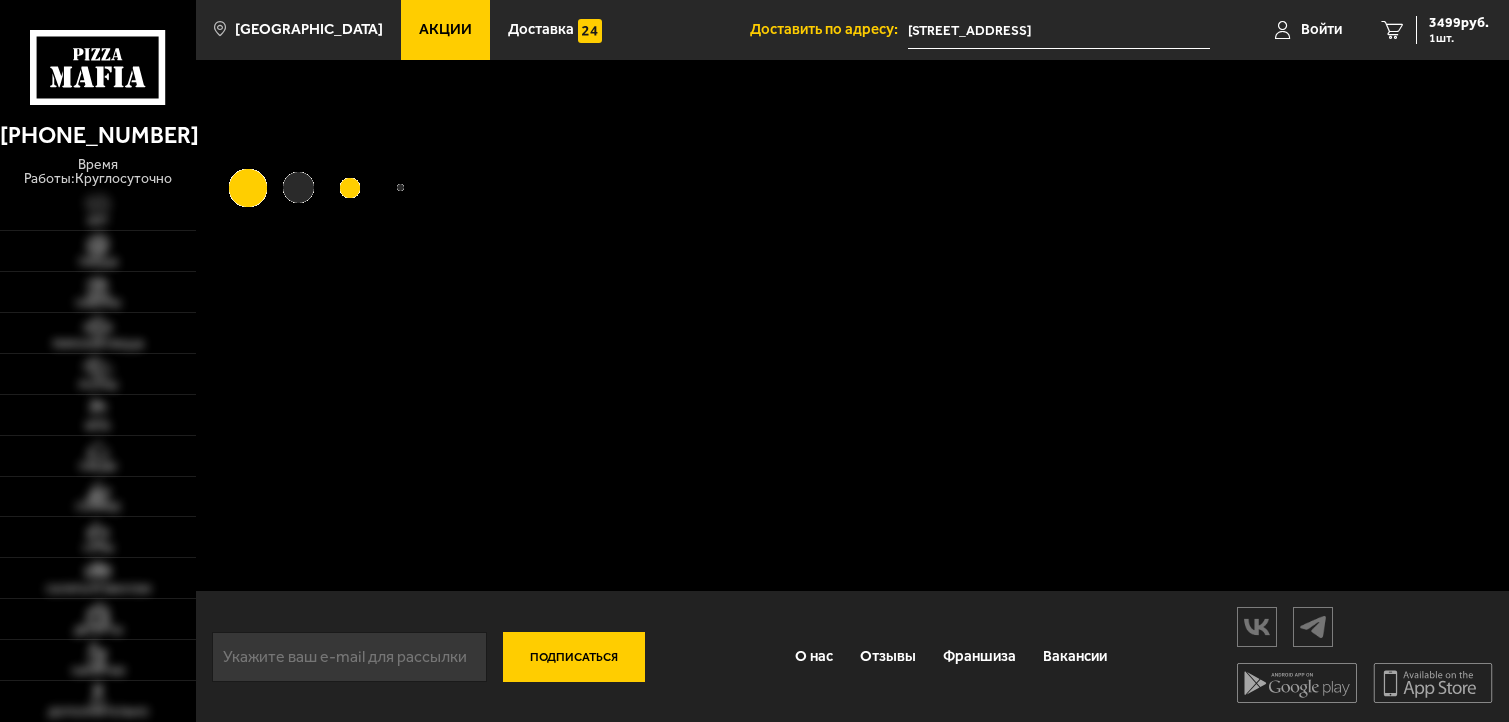 scroll, scrollTop: 0, scrollLeft: 0, axis: both 